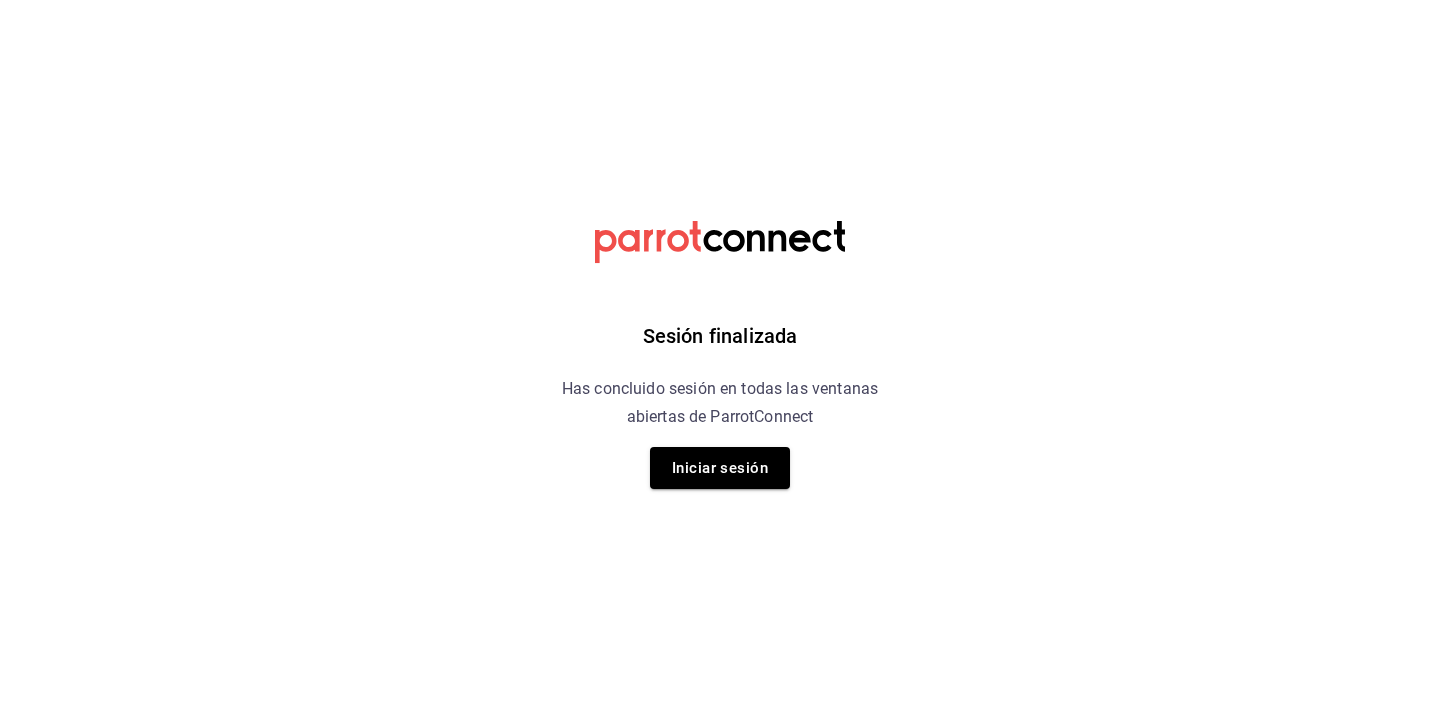 scroll, scrollTop: 0, scrollLeft: 0, axis: both 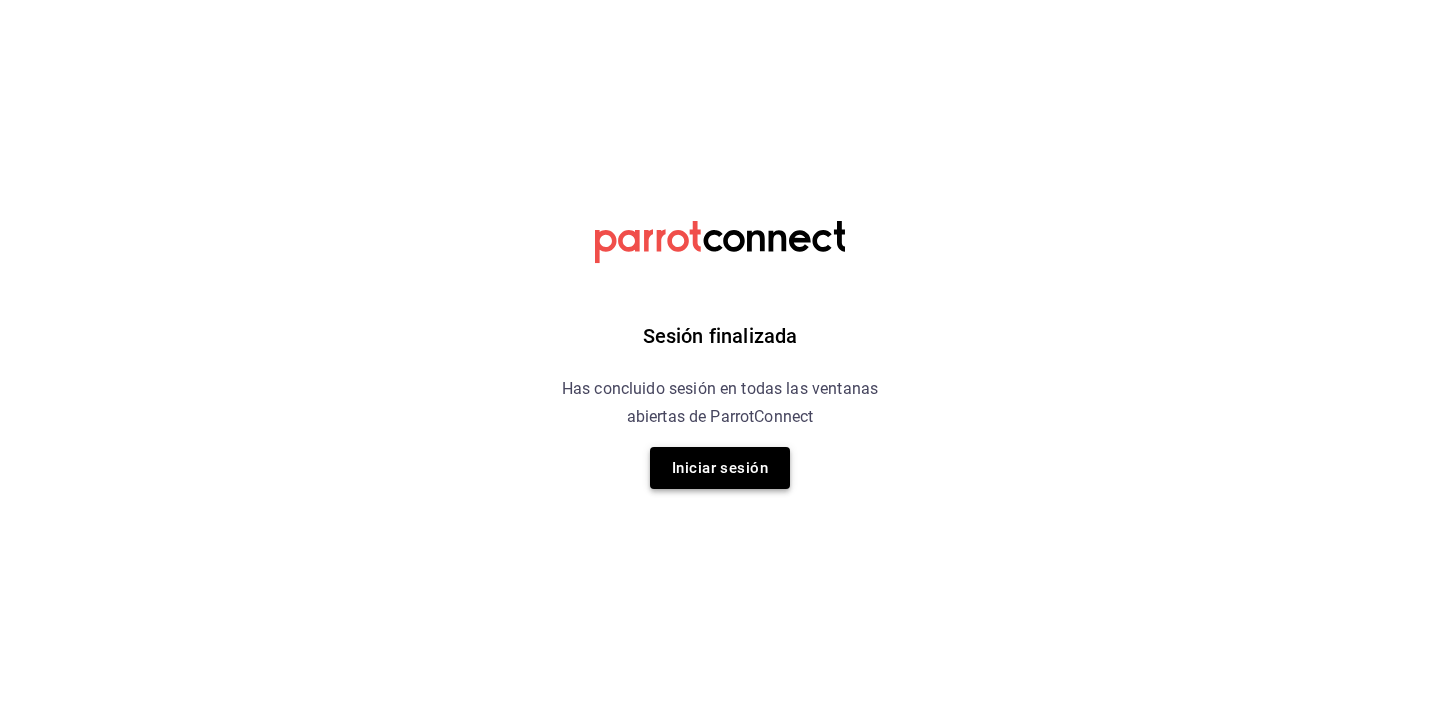 click on "Iniciar sesión" at bounding box center [720, 468] 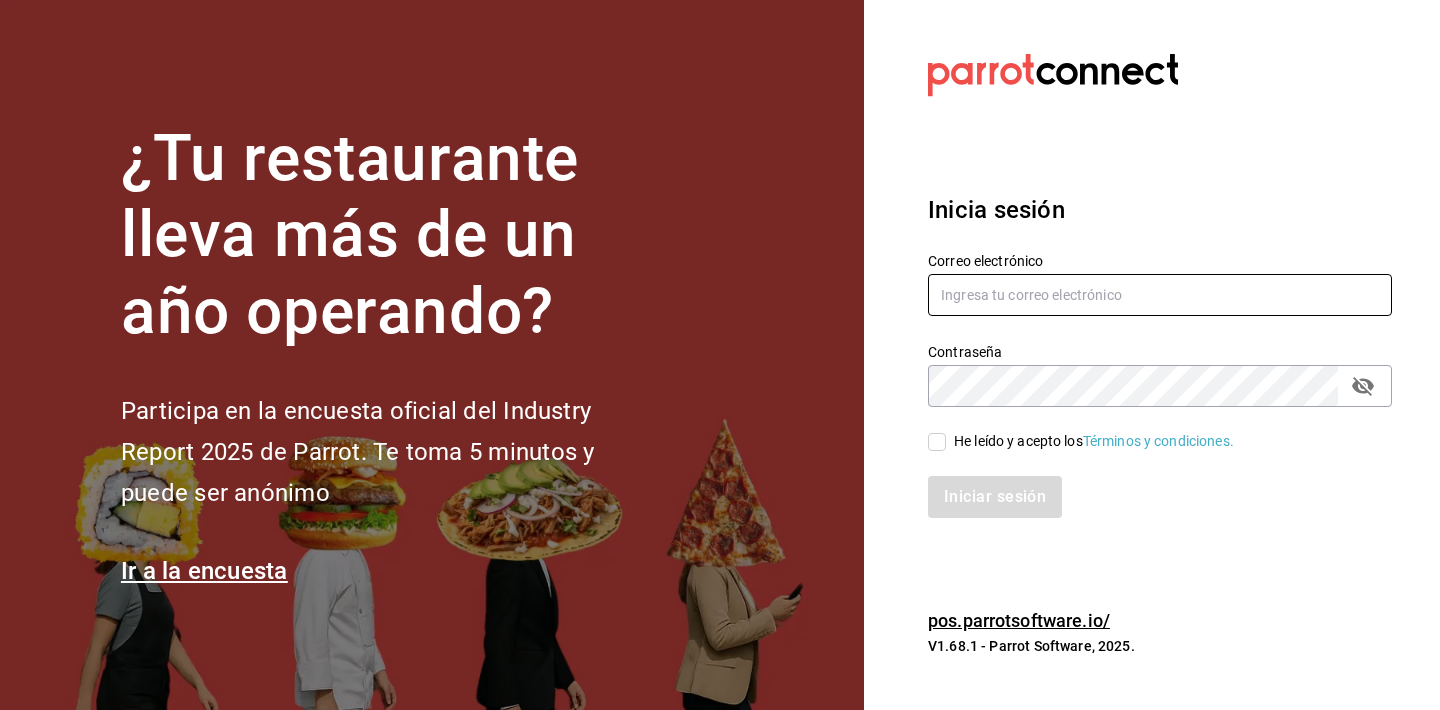 type on "[EMAIL]" 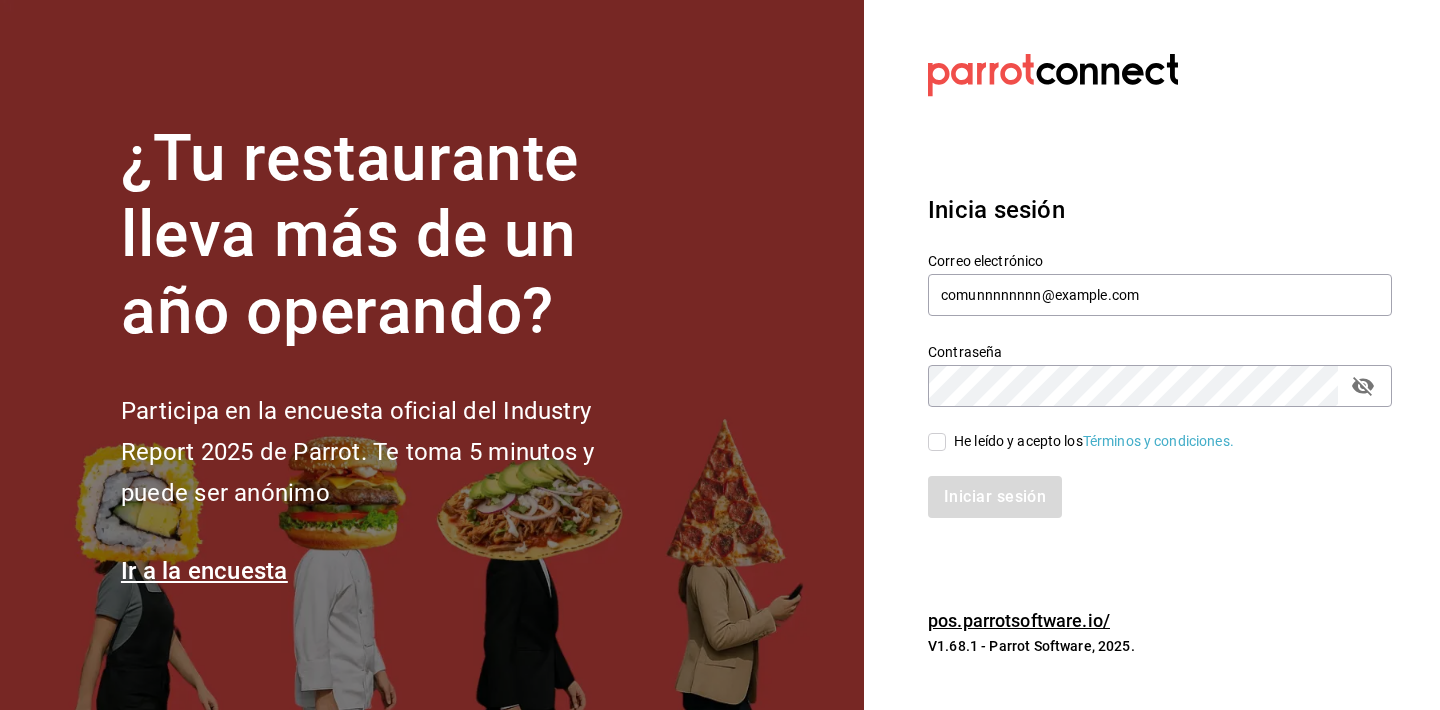 click on "He leído y acepto los  Términos y condiciones." at bounding box center [937, 442] 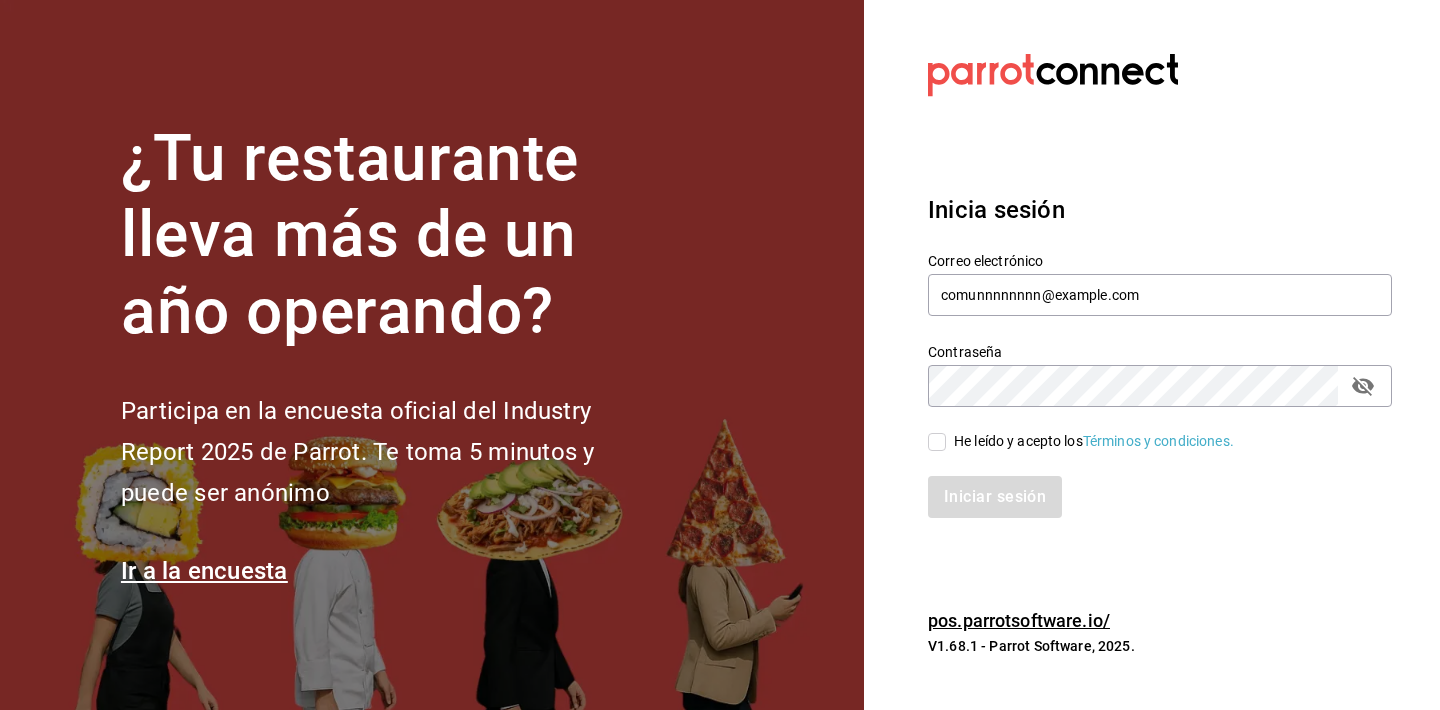 checkbox on "true" 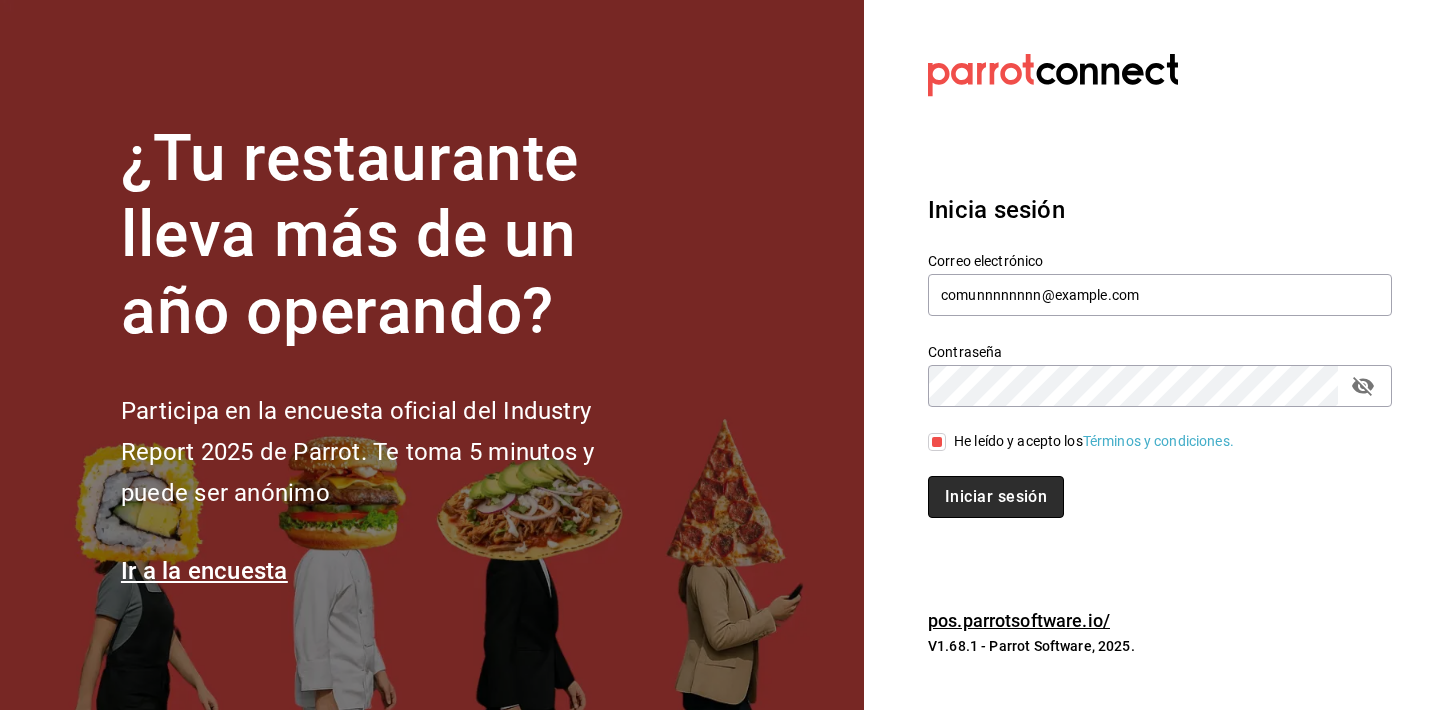 click on "Iniciar sesión" at bounding box center [996, 497] 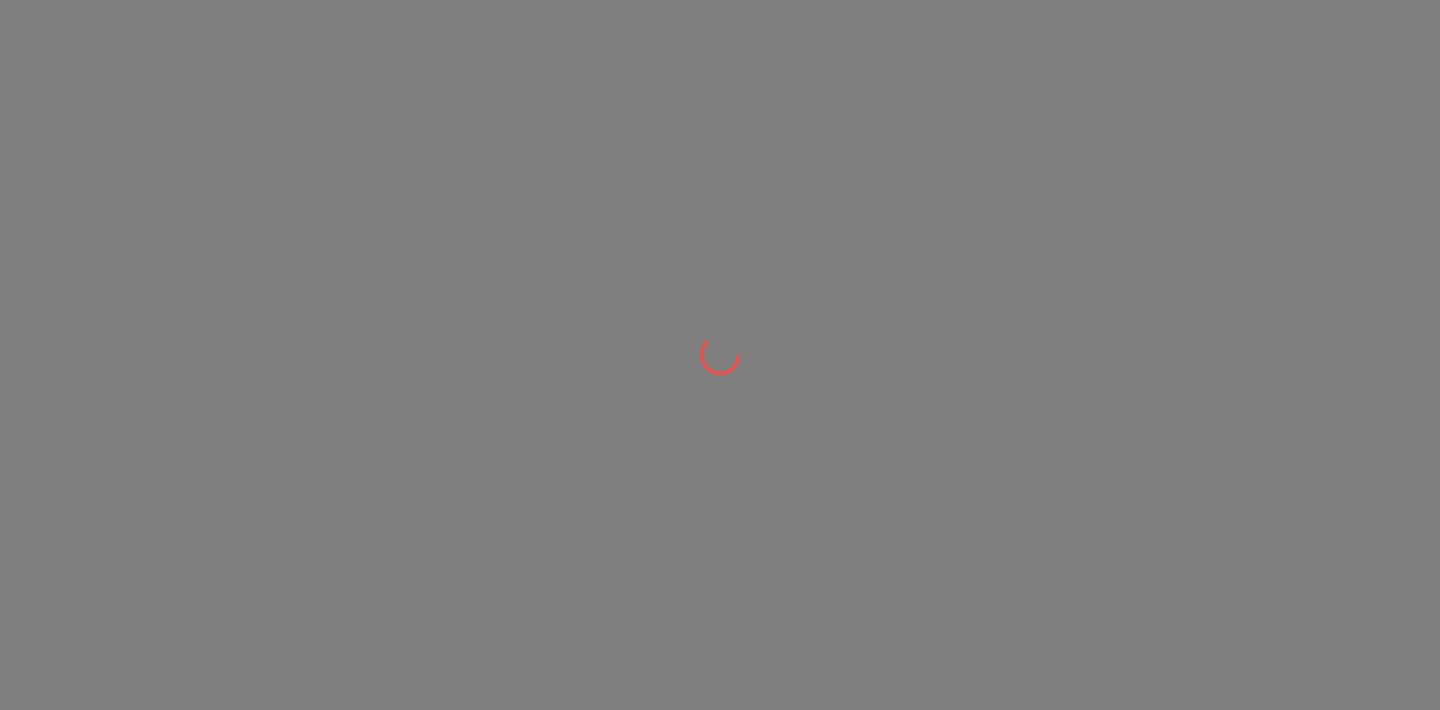 scroll, scrollTop: 0, scrollLeft: 0, axis: both 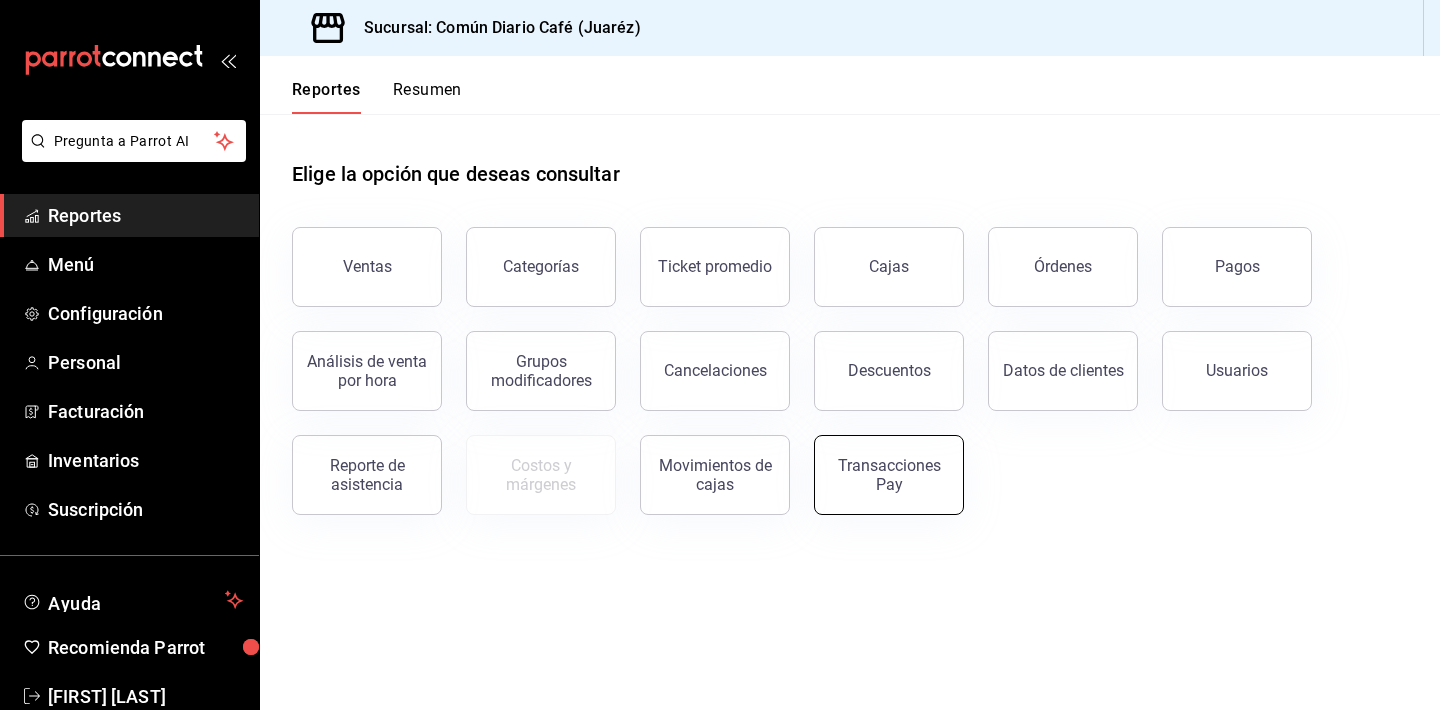 click on "Transacciones Pay" at bounding box center (889, 475) 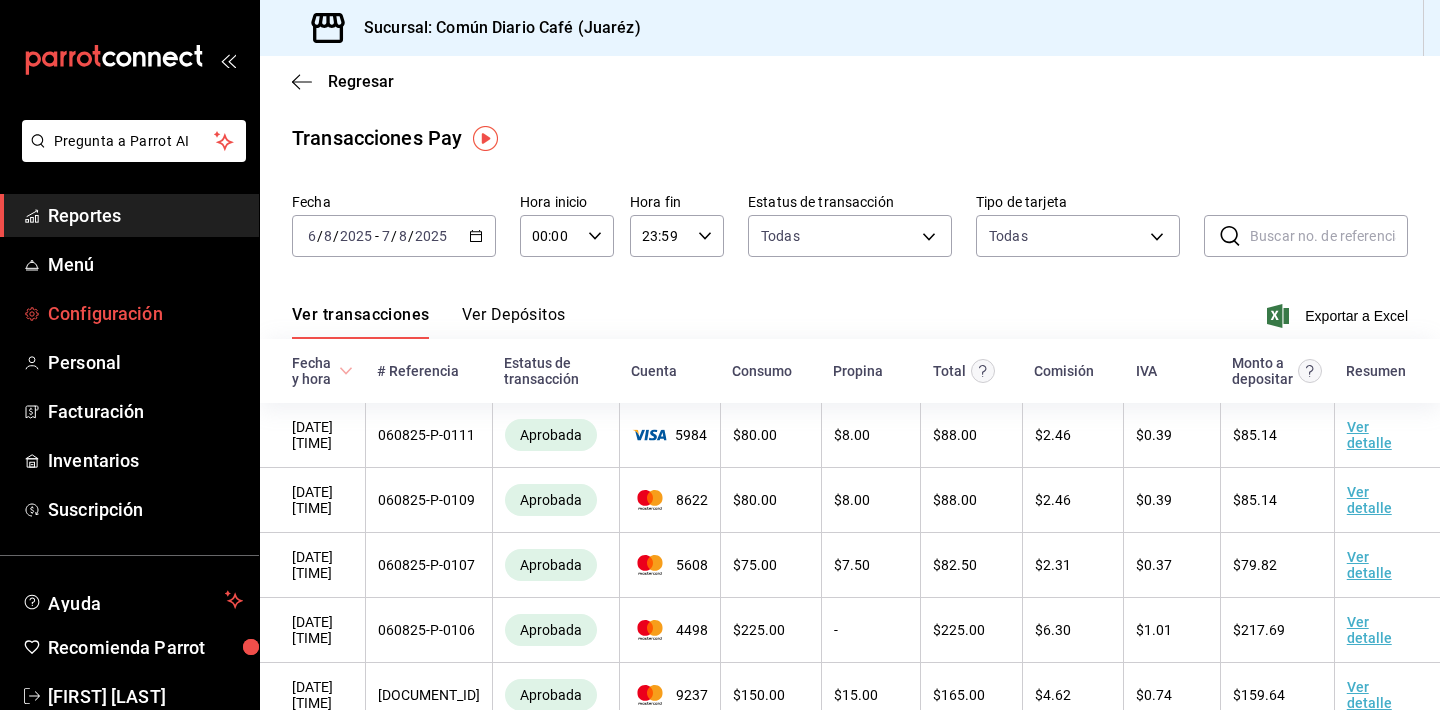 click on "Configuración" at bounding box center (145, 313) 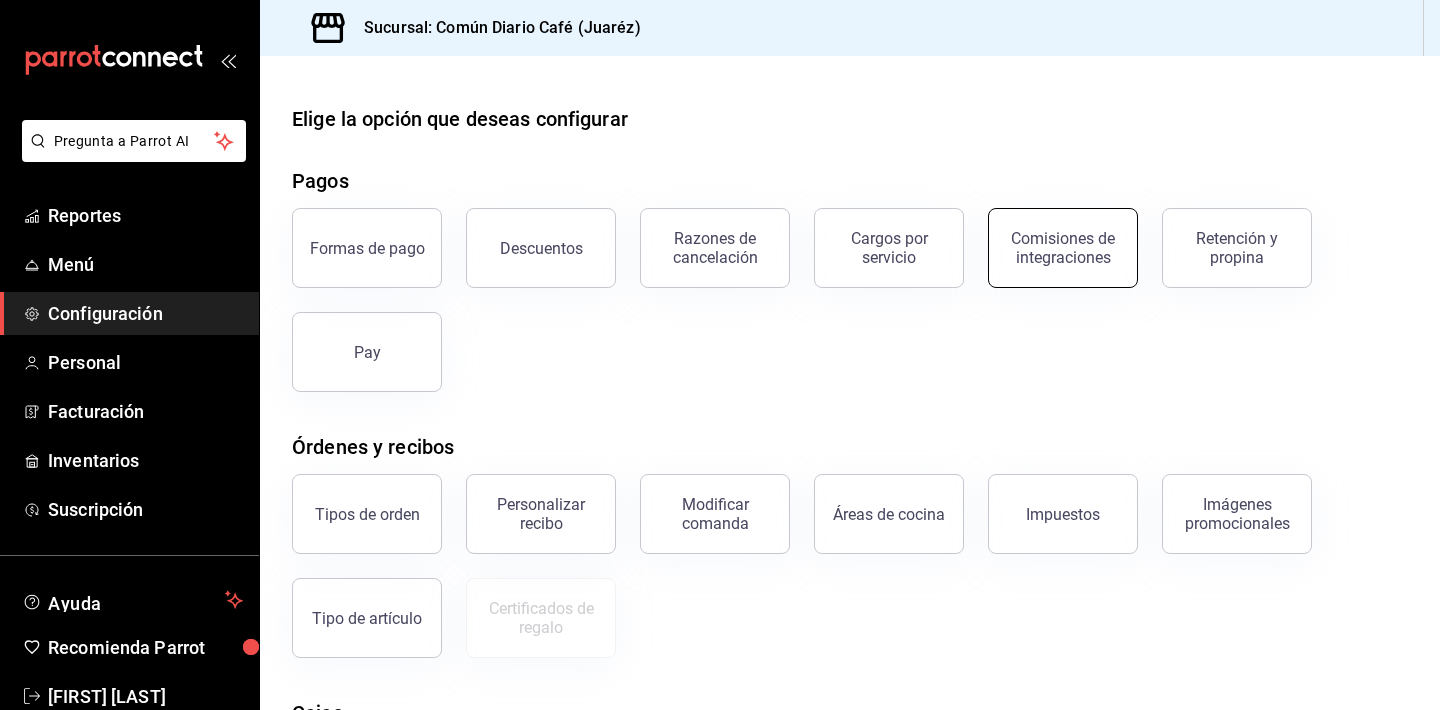 click on "Comisiones de integraciones" at bounding box center [1063, 248] 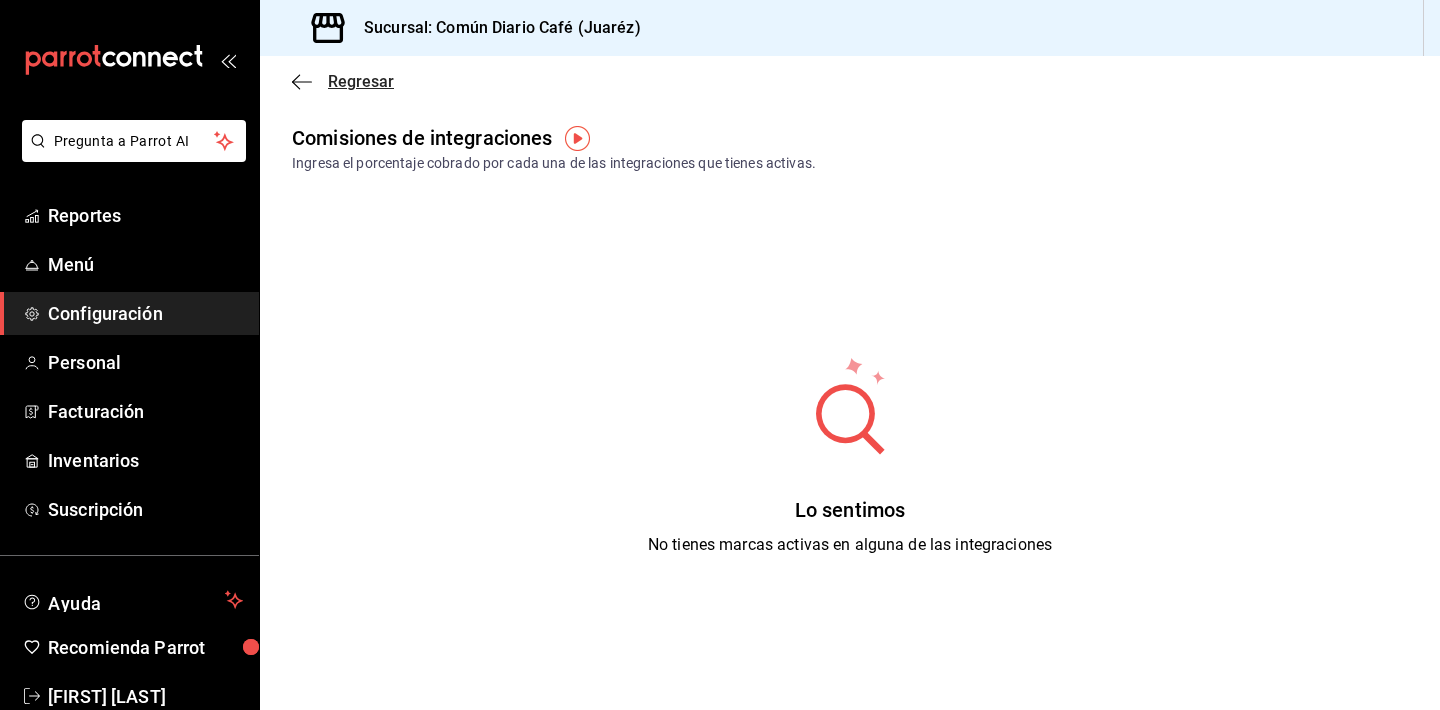 click 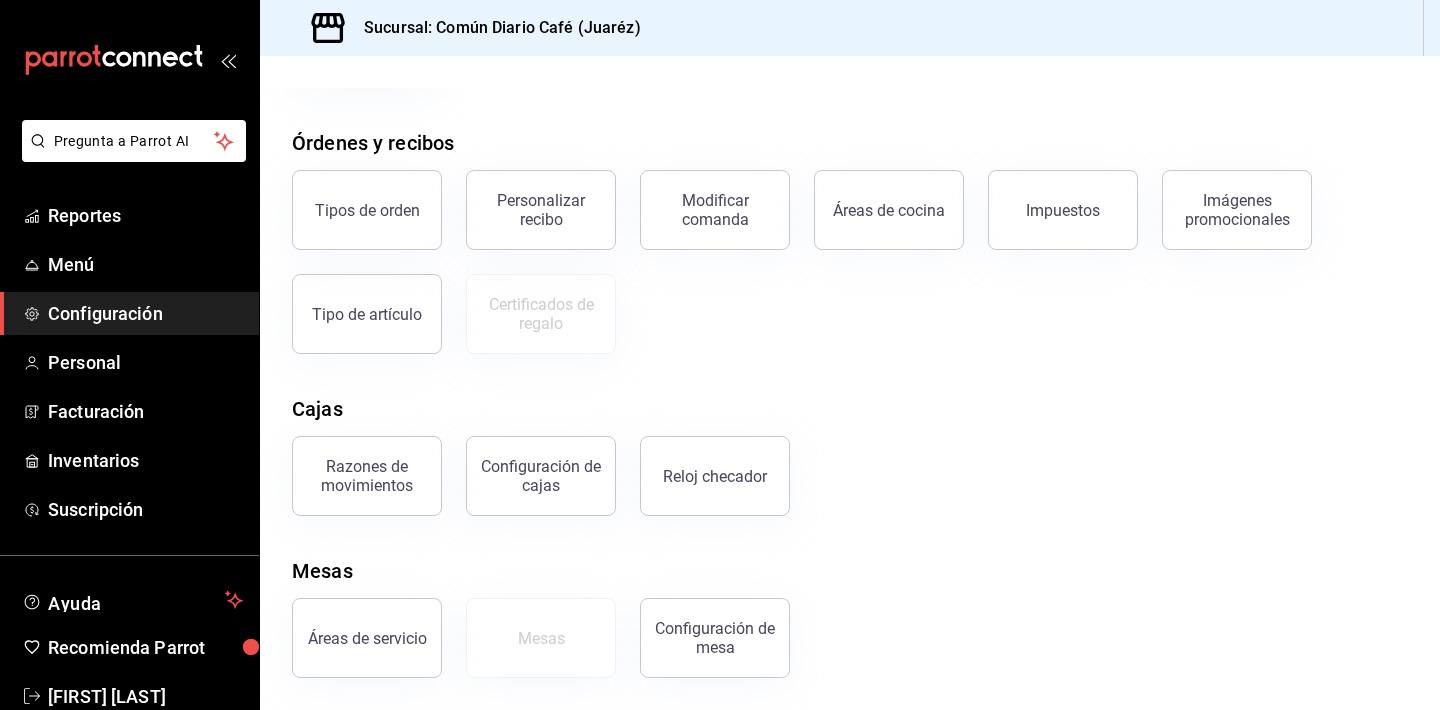 scroll, scrollTop: 304, scrollLeft: 0, axis: vertical 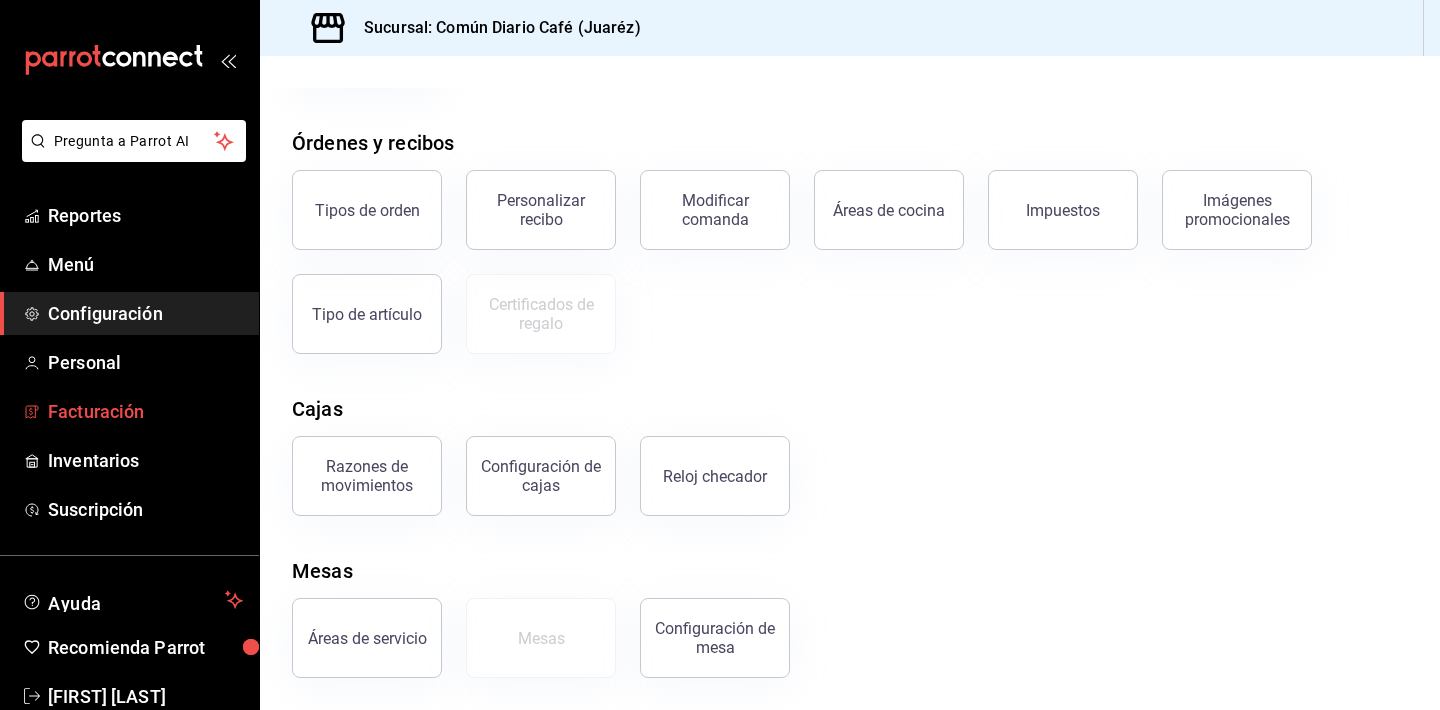 click on "Facturación" at bounding box center (145, 411) 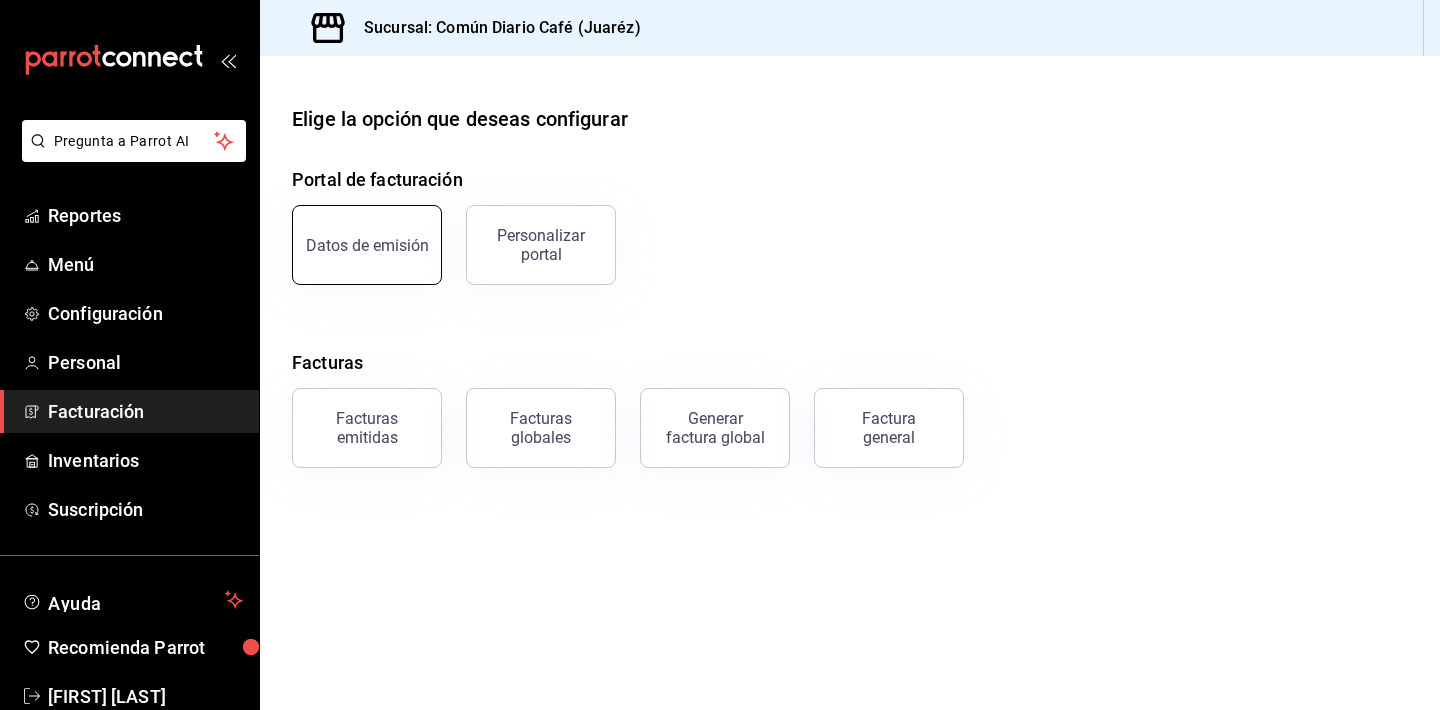 click on "Datos de emisión" at bounding box center [367, 245] 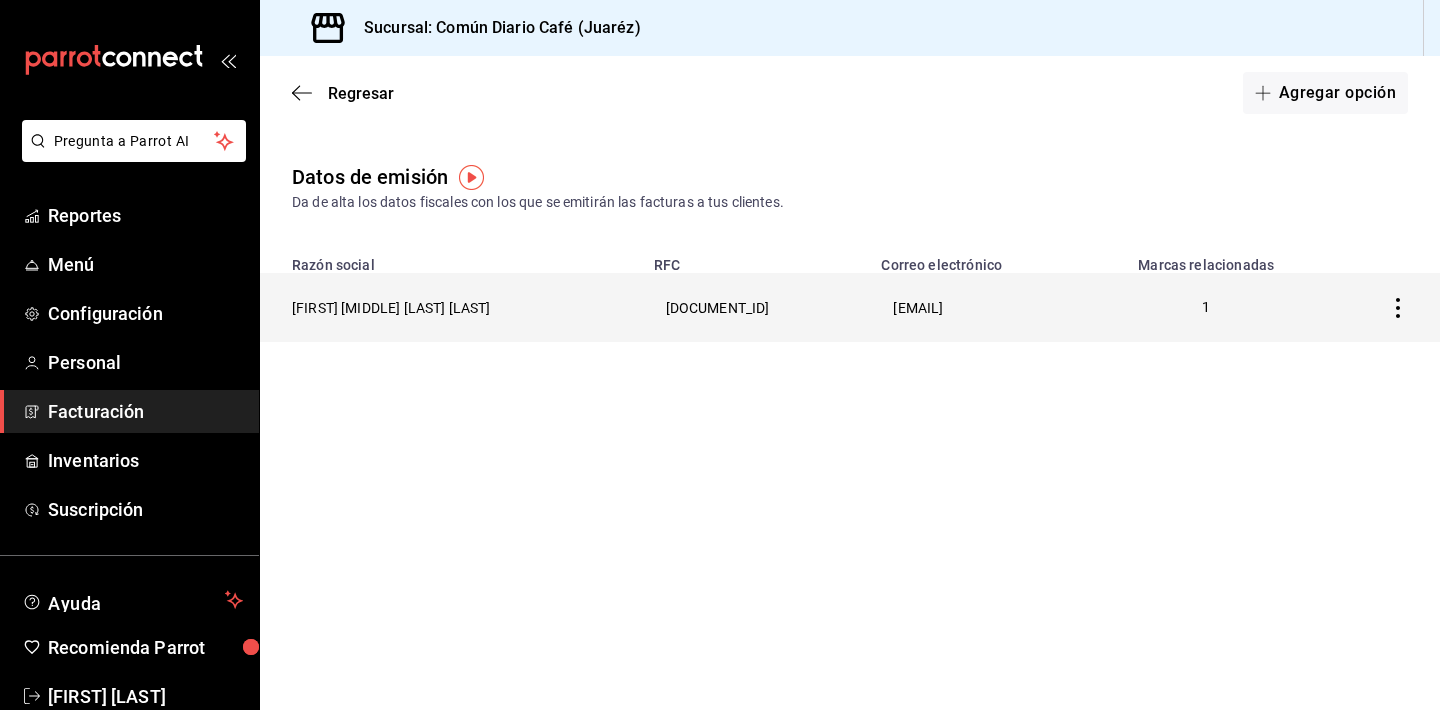 click on "[FIRST] [MIDDLE] [LAST] [LAST]" at bounding box center (451, 307) 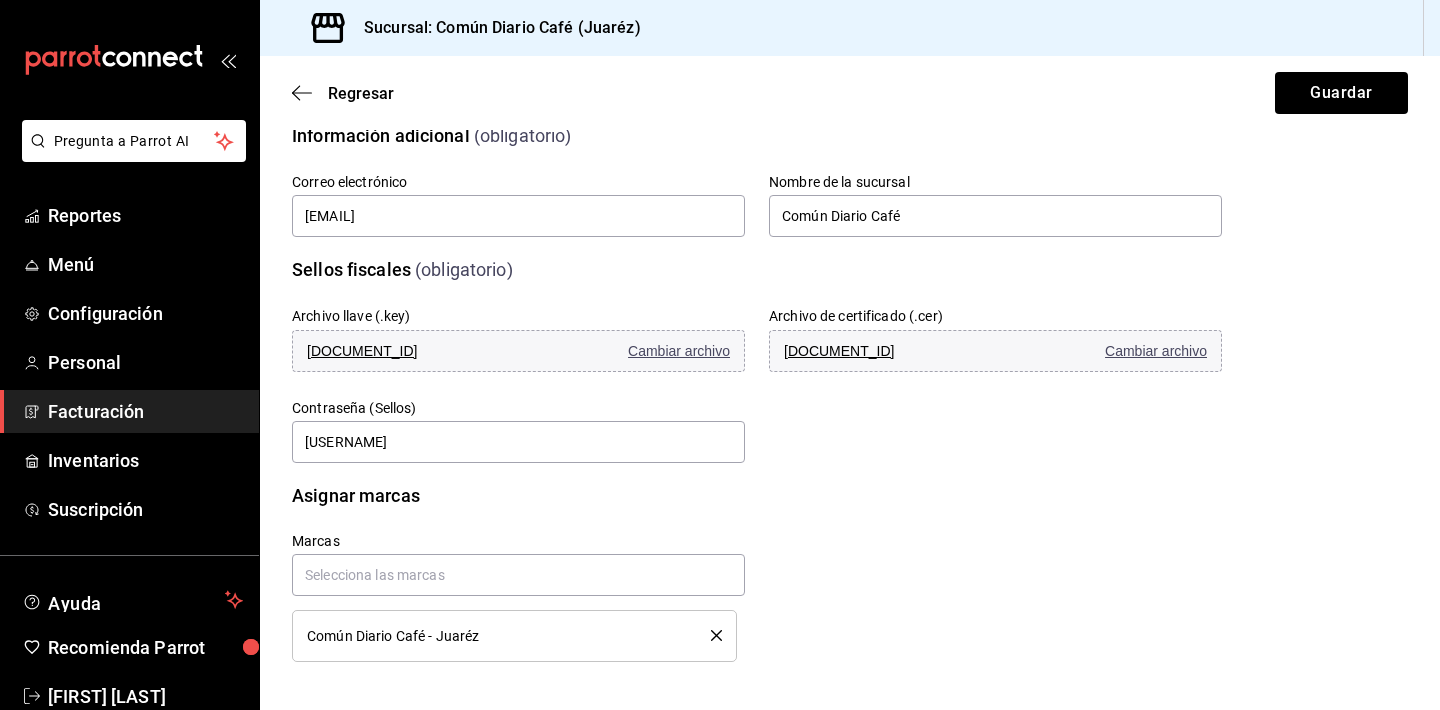 scroll, scrollTop: 533, scrollLeft: 0, axis: vertical 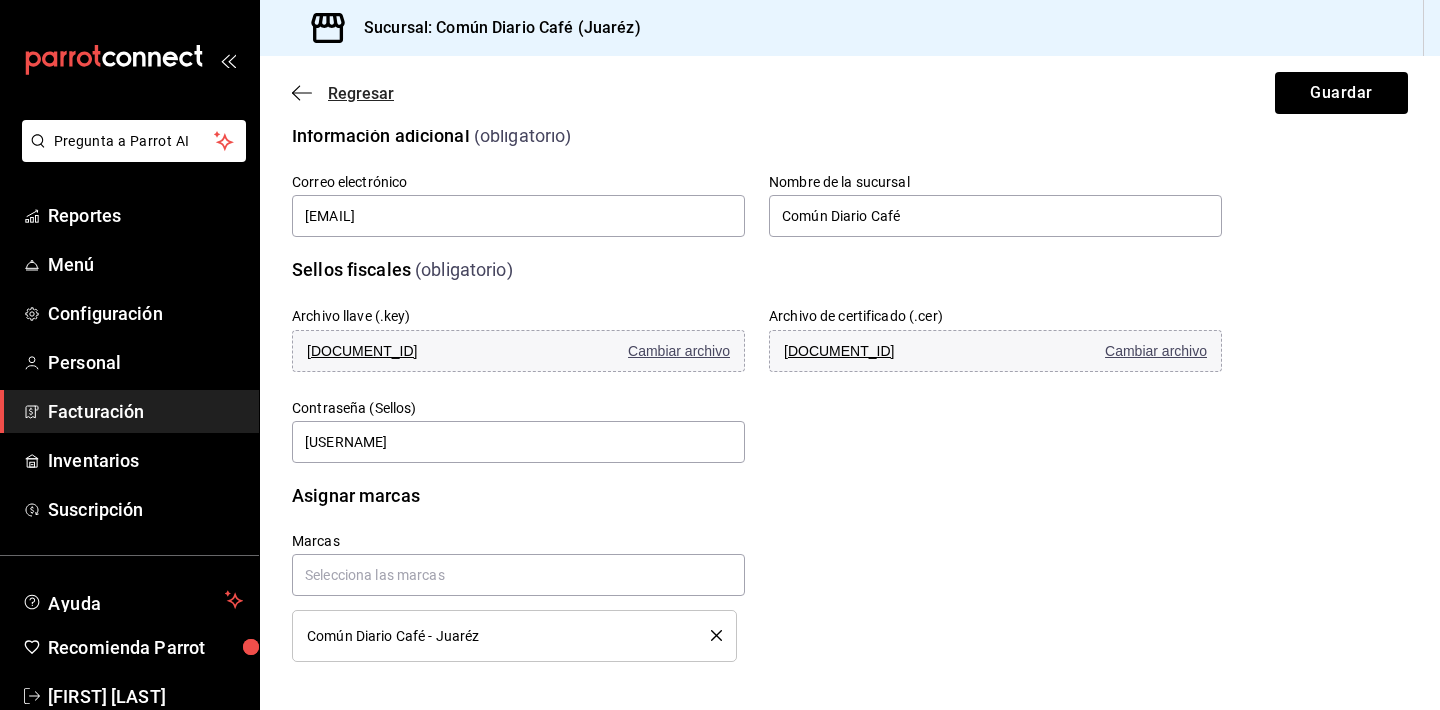 click 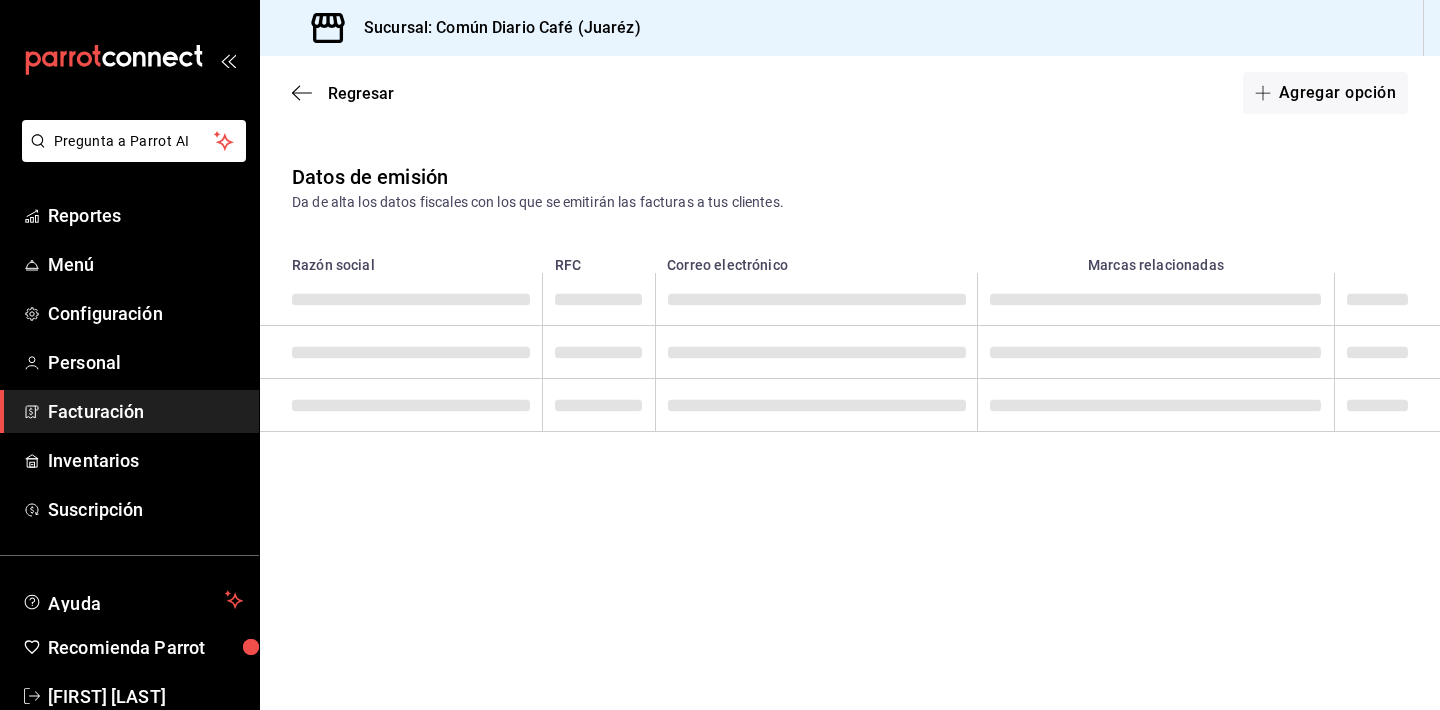 scroll, scrollTop: 0, scrollLeft: 0, axis: both 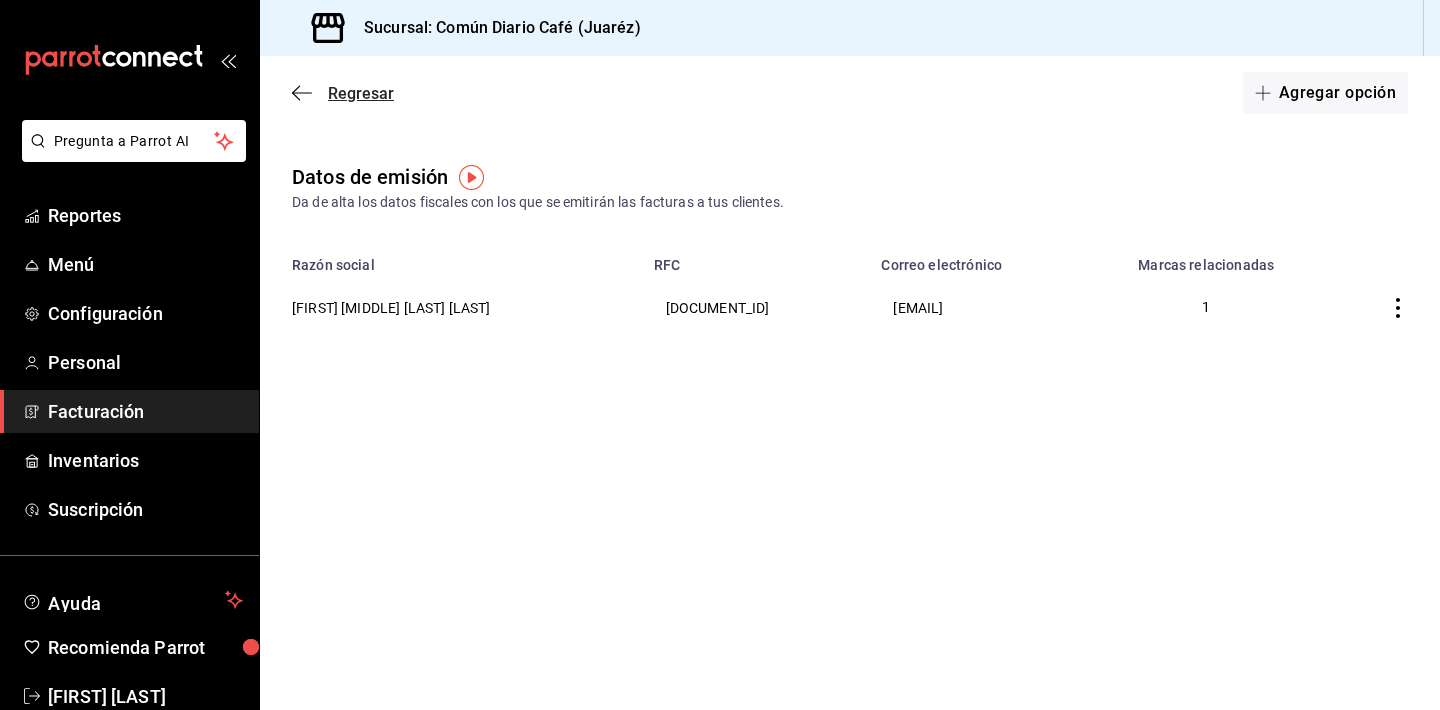 click 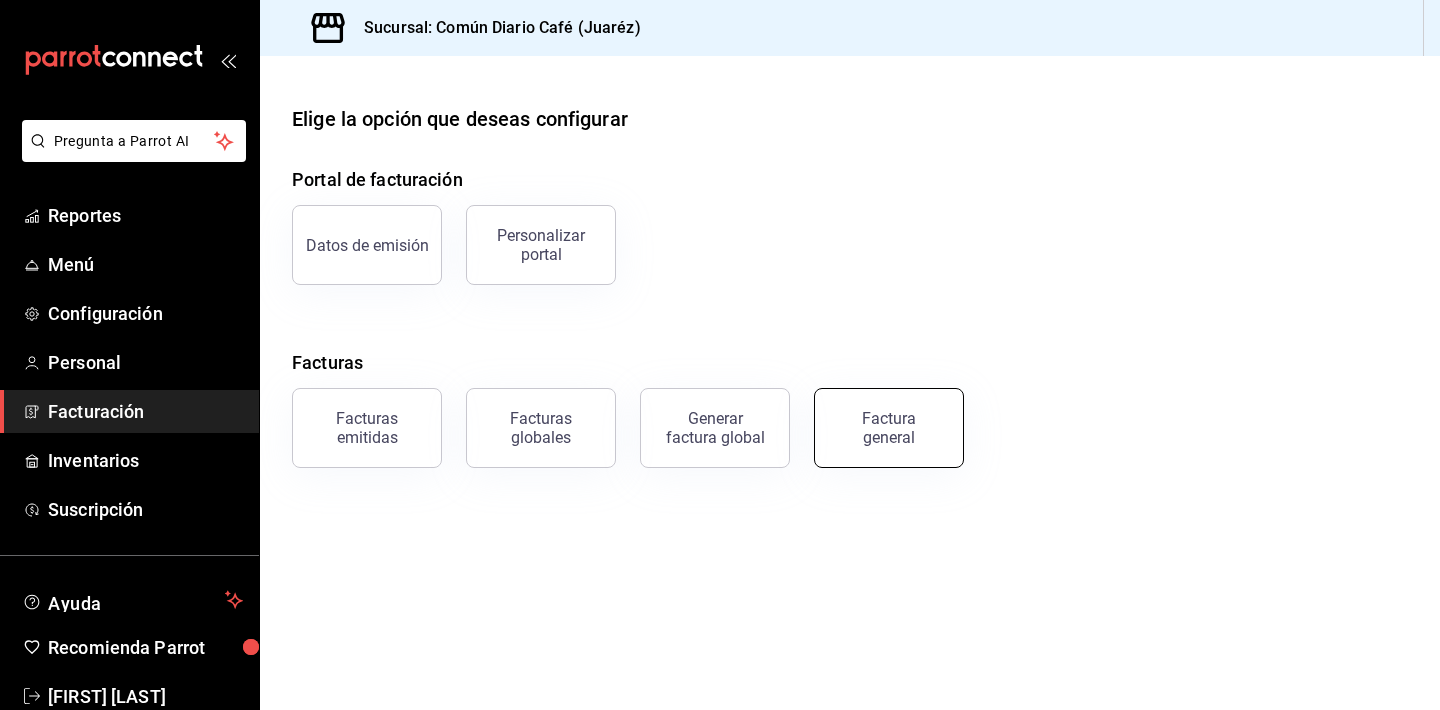 click on "Factura general" at bounding box center (889, 428) 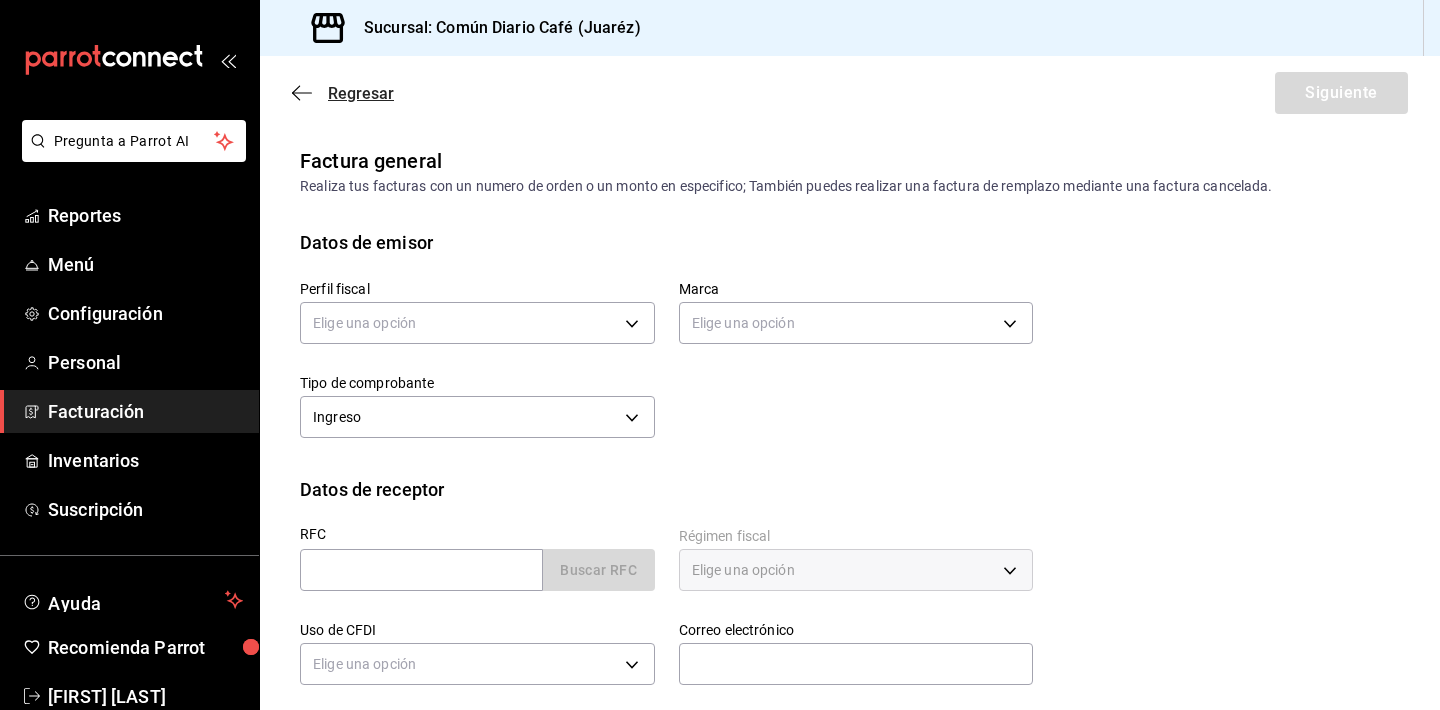 click 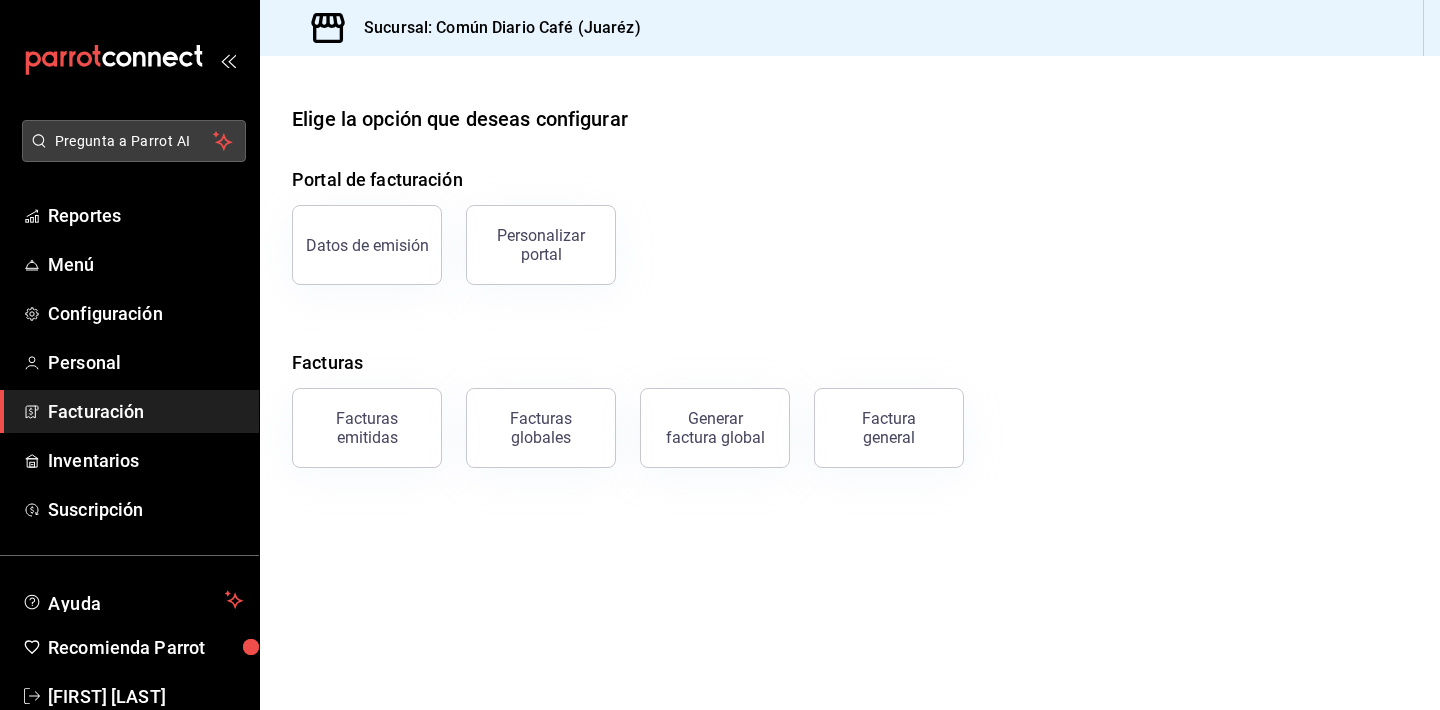 click on "Pregunta a Parrot AI" at bounding box center [134, 141] 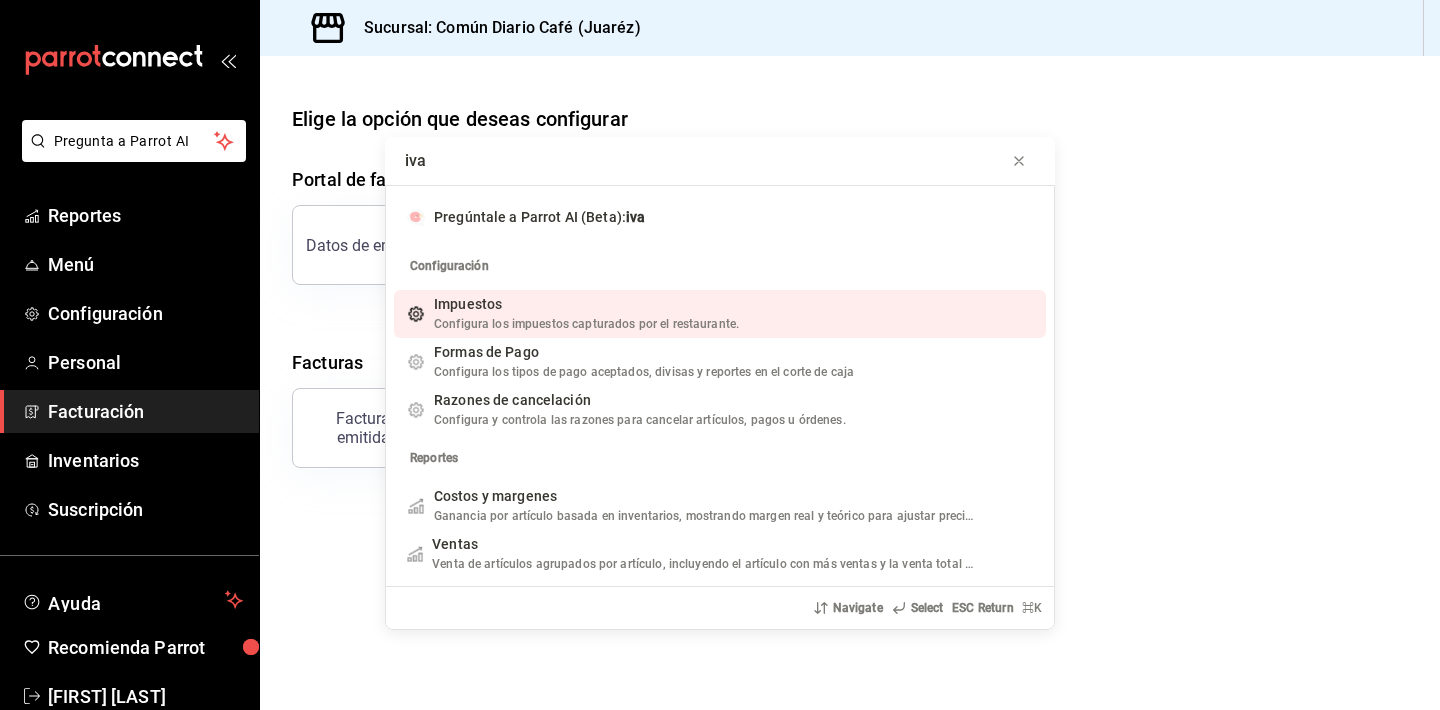 type on "iva" 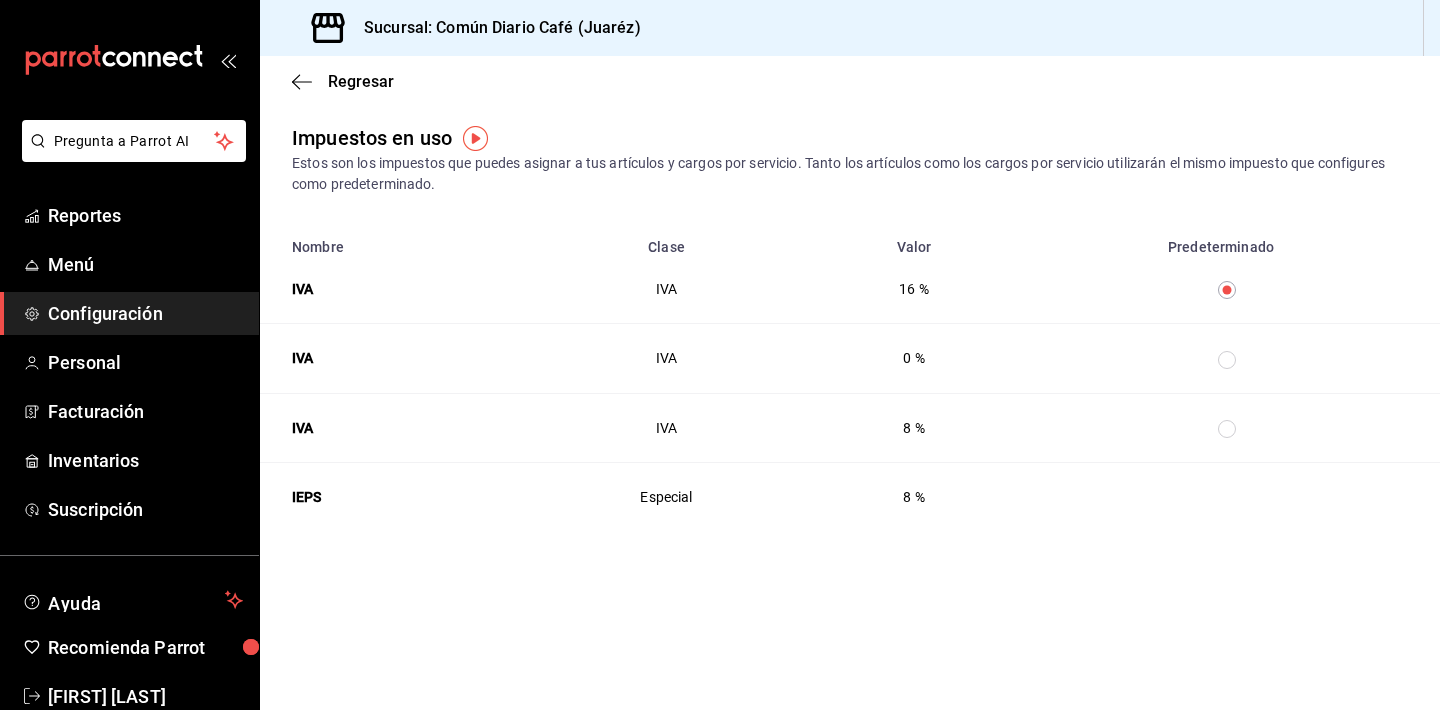 click at bounding box center (1227, 429) 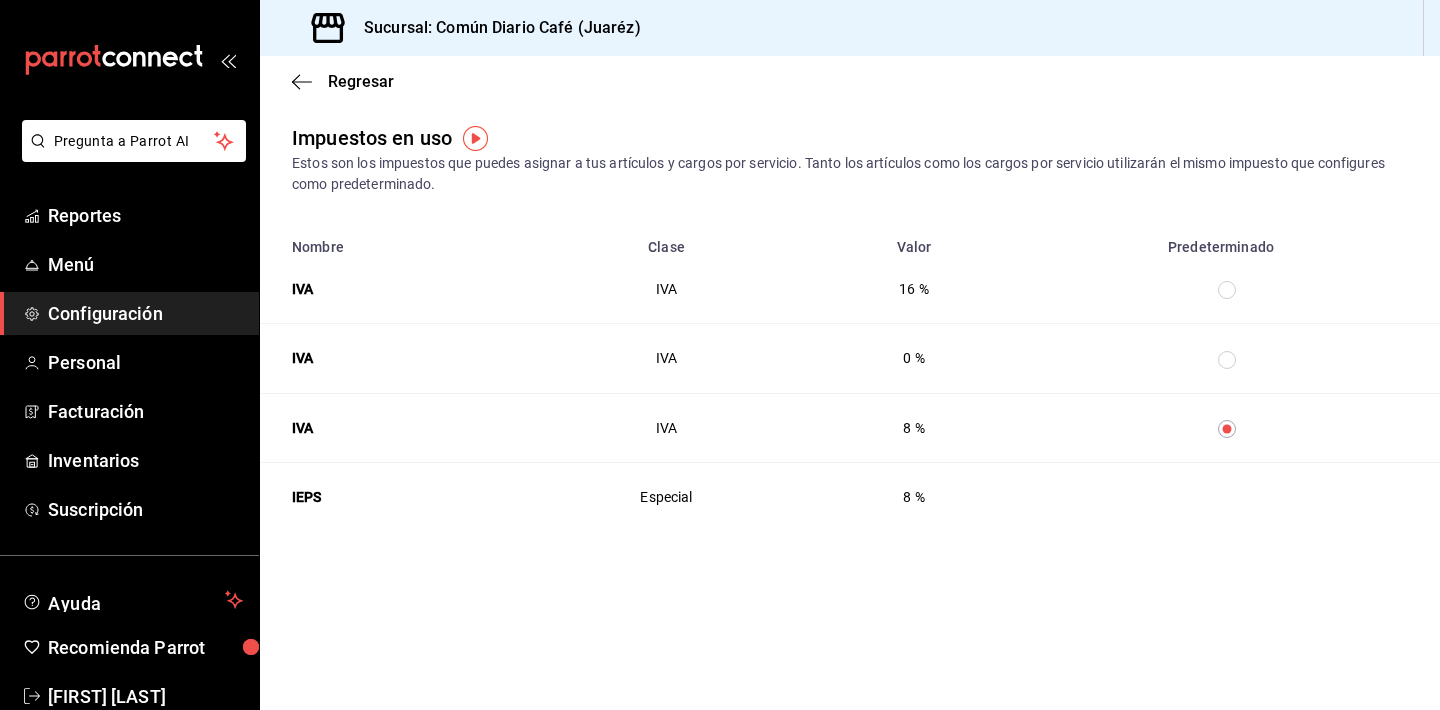 radio on "false" 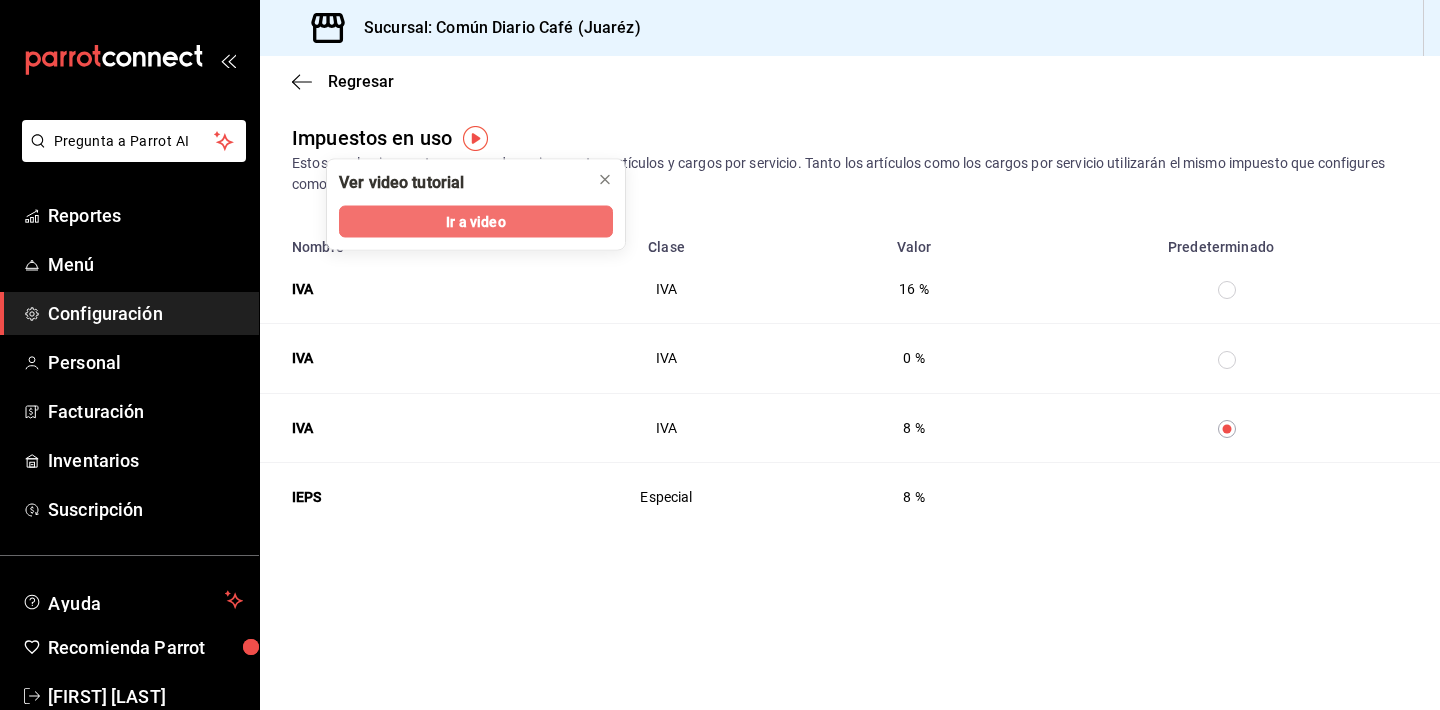 click on "Ir a video" at bounding box center (475, 221) 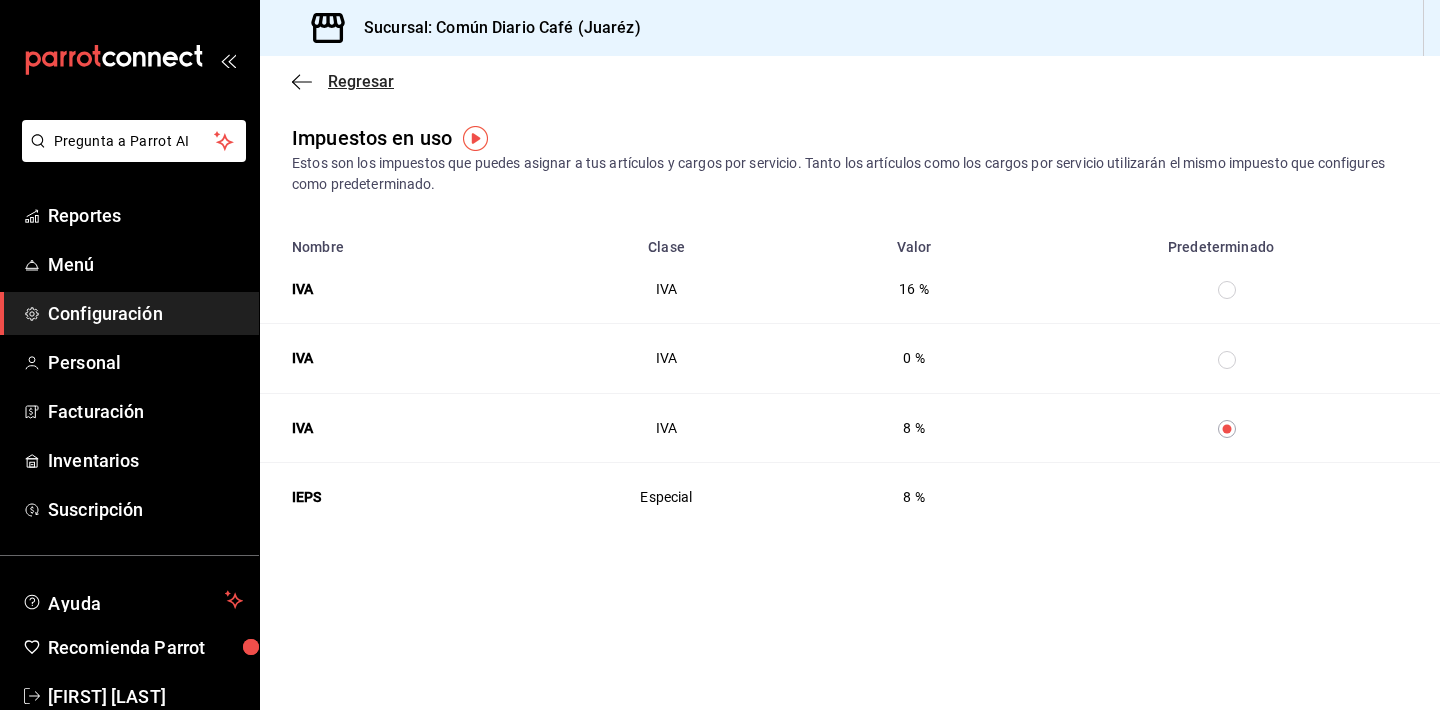 click 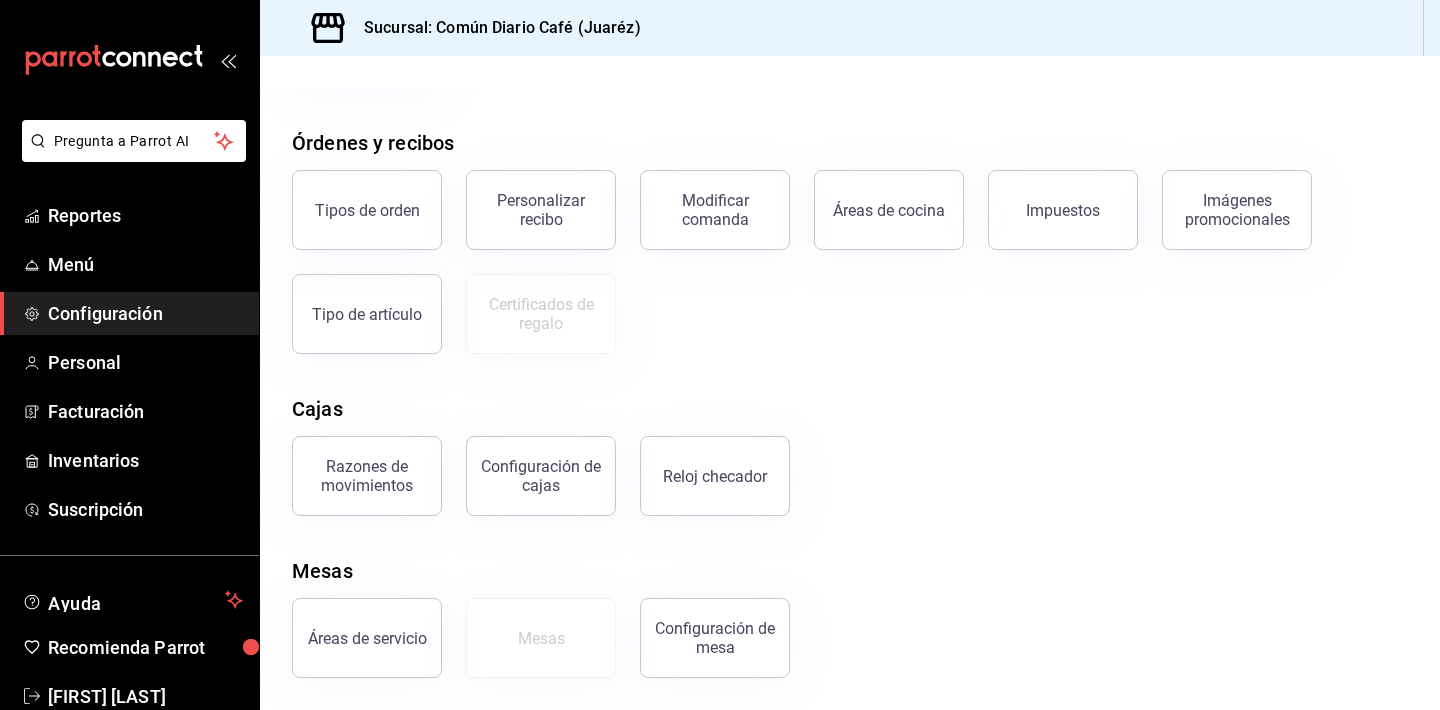 scroll, scrollTop: 304, scrollLeft: 0, axis: vertical 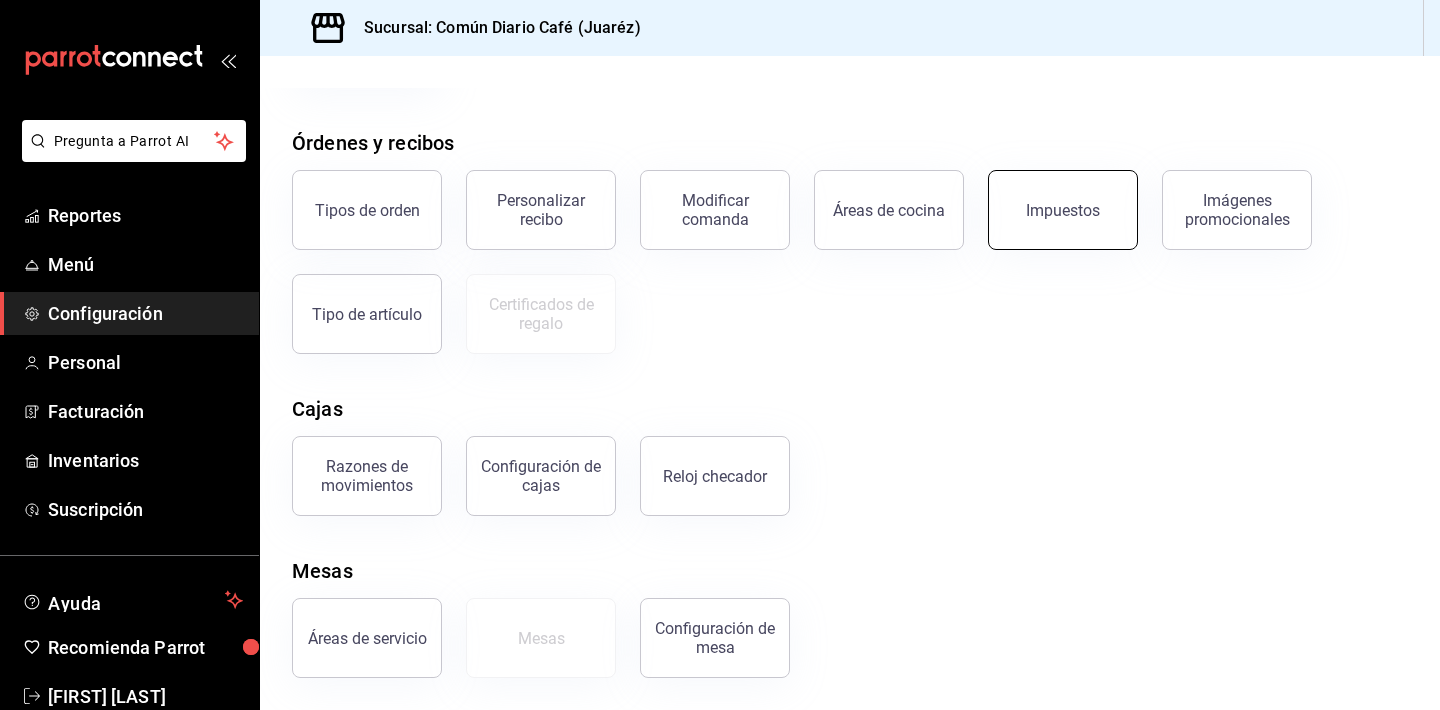 click on "Impuestos" at bounding box center [1063, 210] 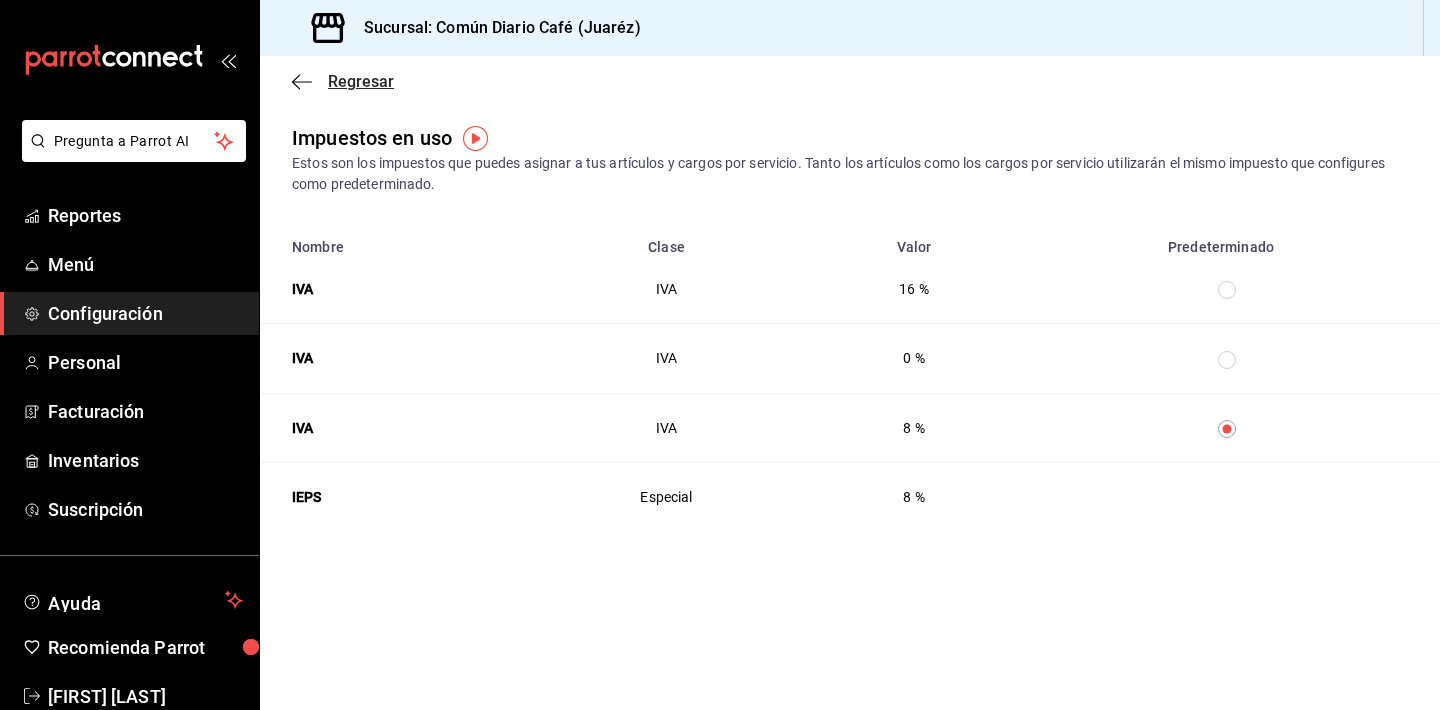 click 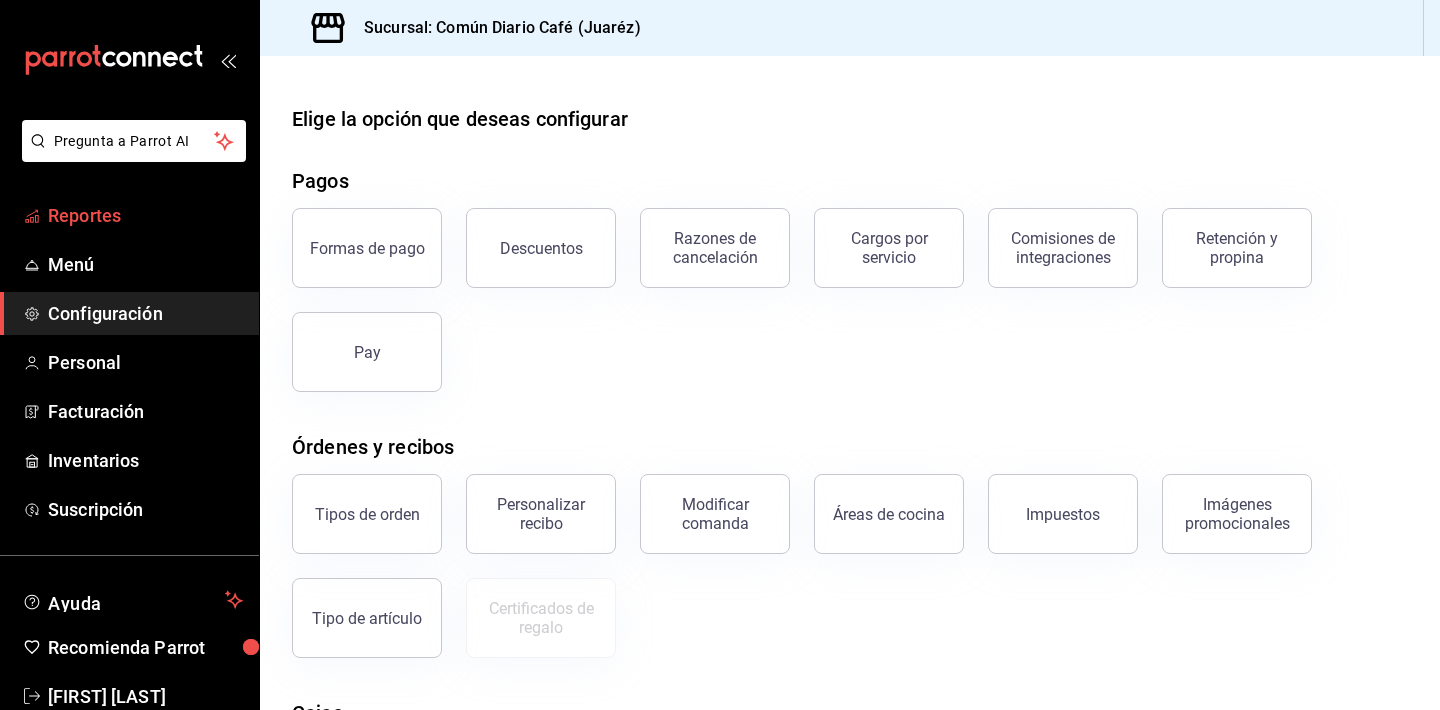 click on "Reportes" at bounding box center [145, 215] 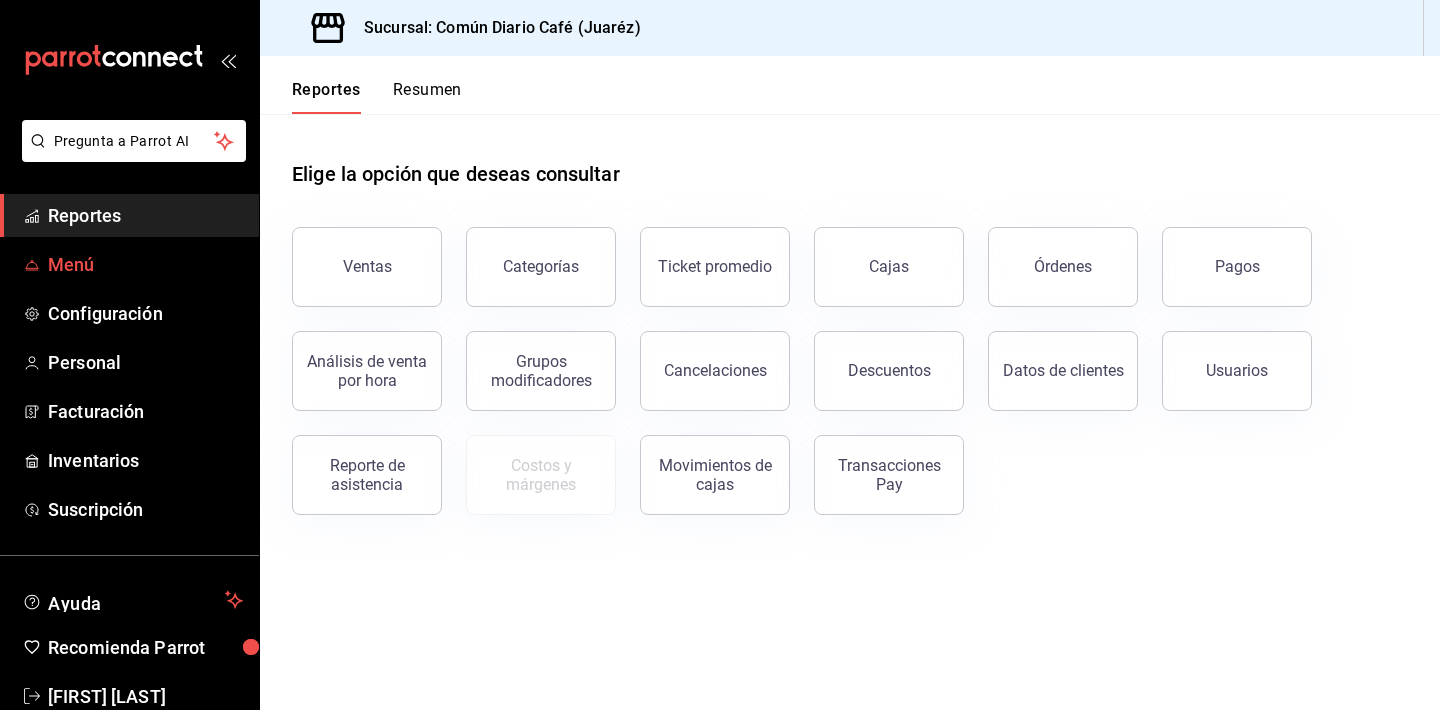 click on "Menú" at bounding box center (145, 264) 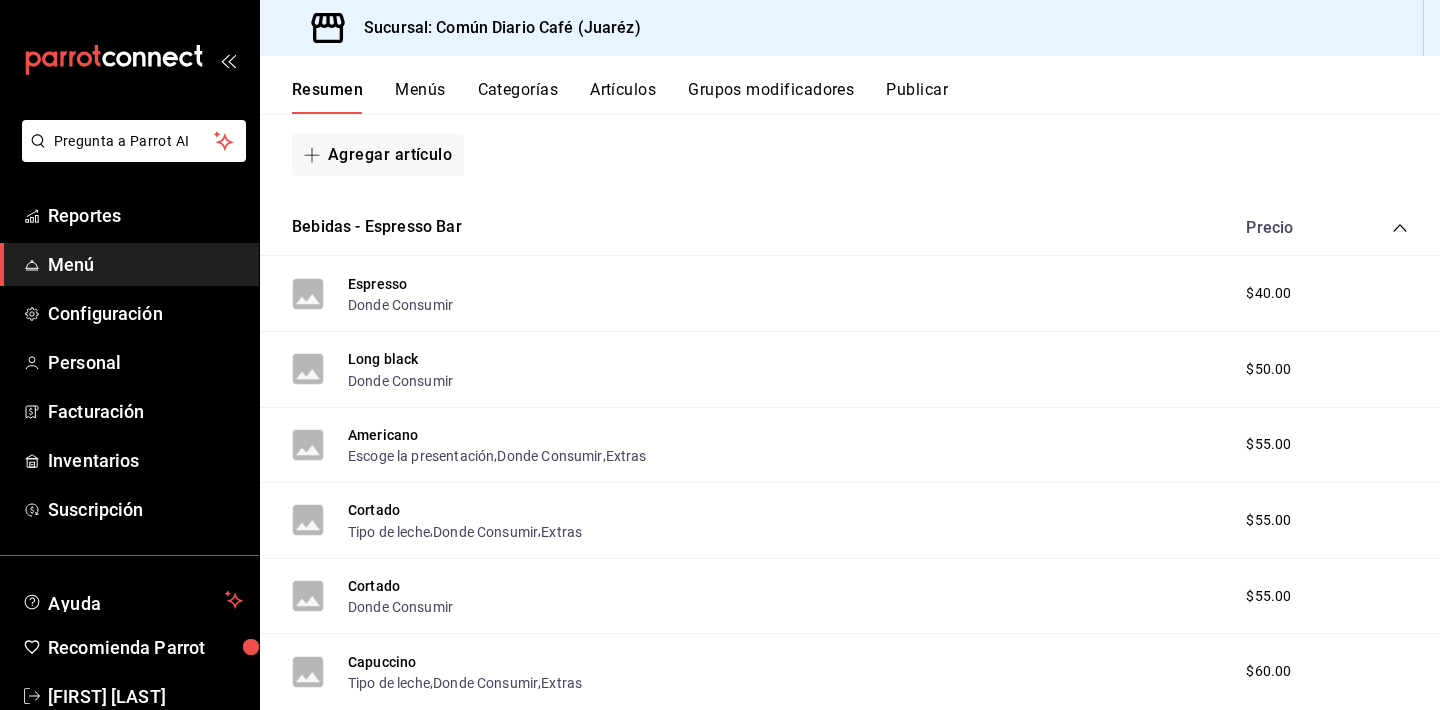 scroll, scrollTop: 479, scrollLeft: 0, axis: vertical 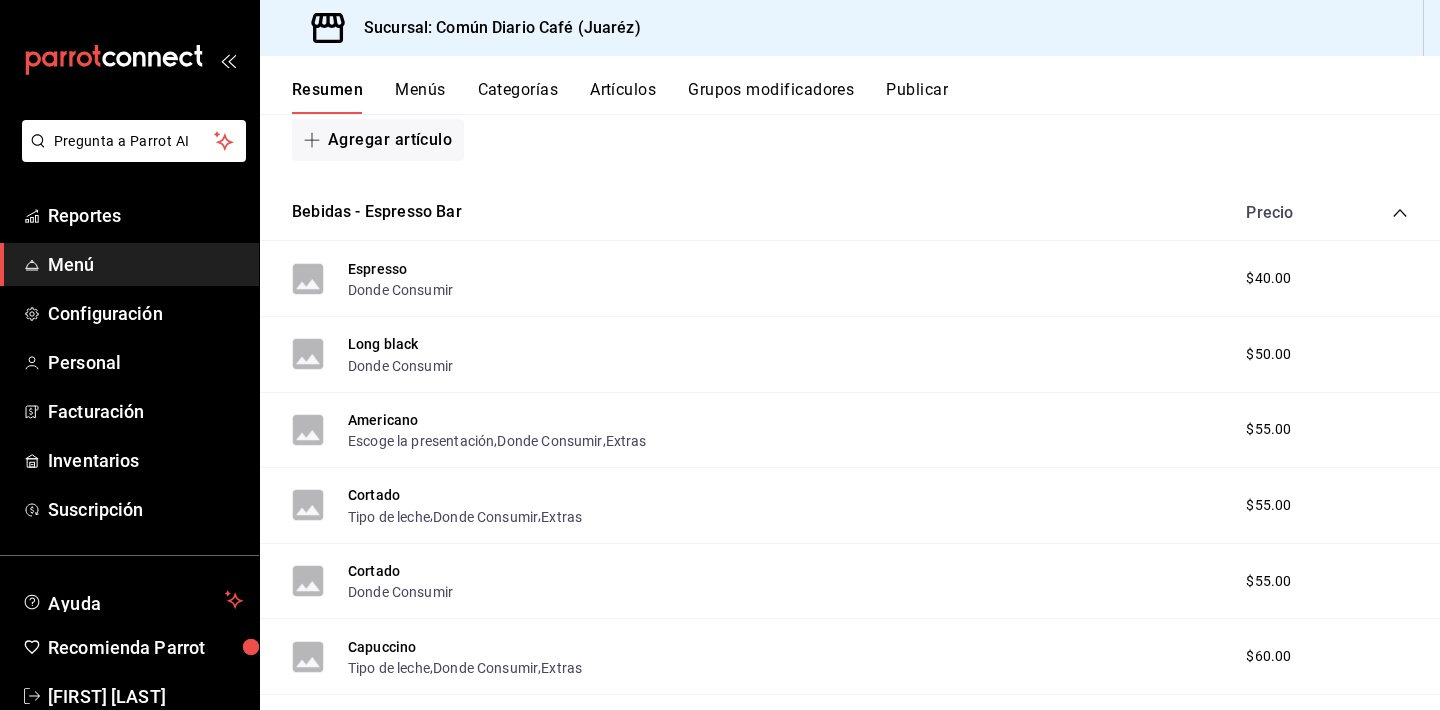 click on "Long black [PRODUCT] $50.00" at bounding box center [850, 355] 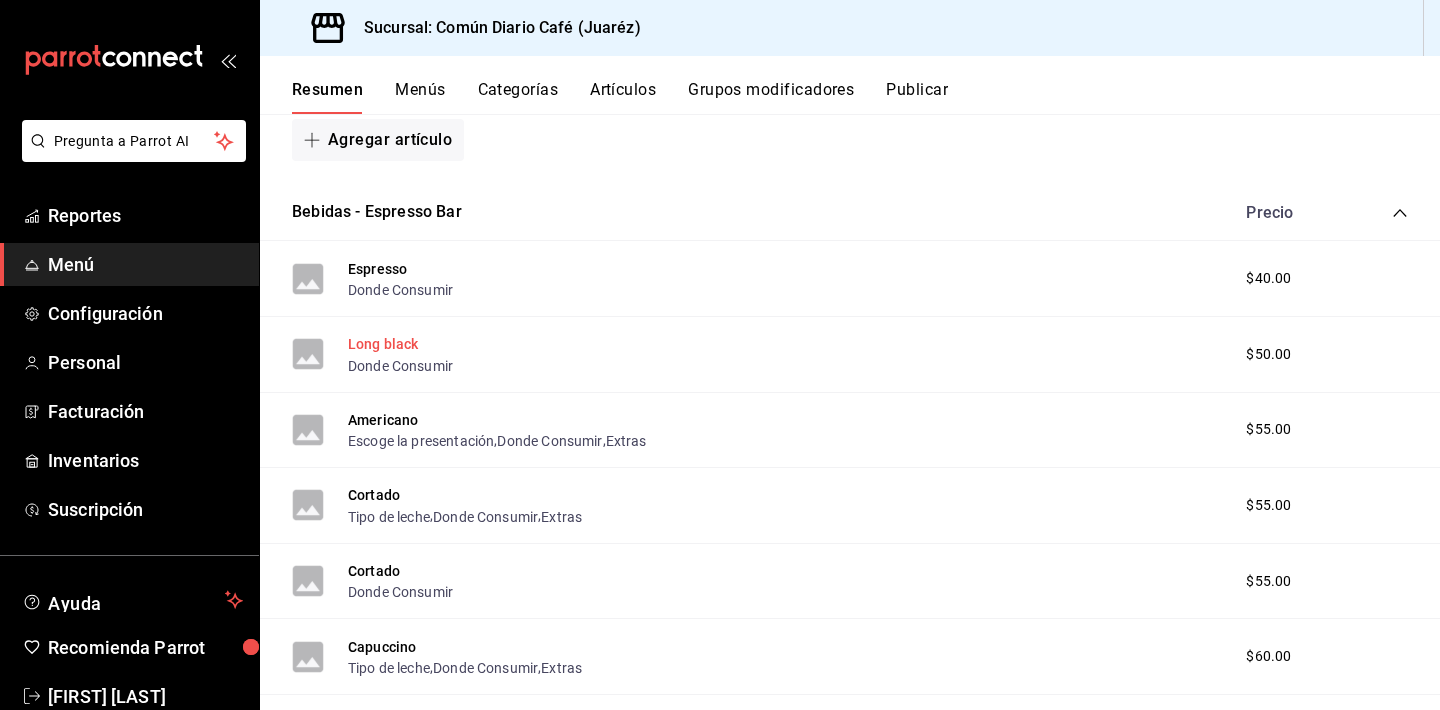 click on "Long black" at bounding box center (383, 344) 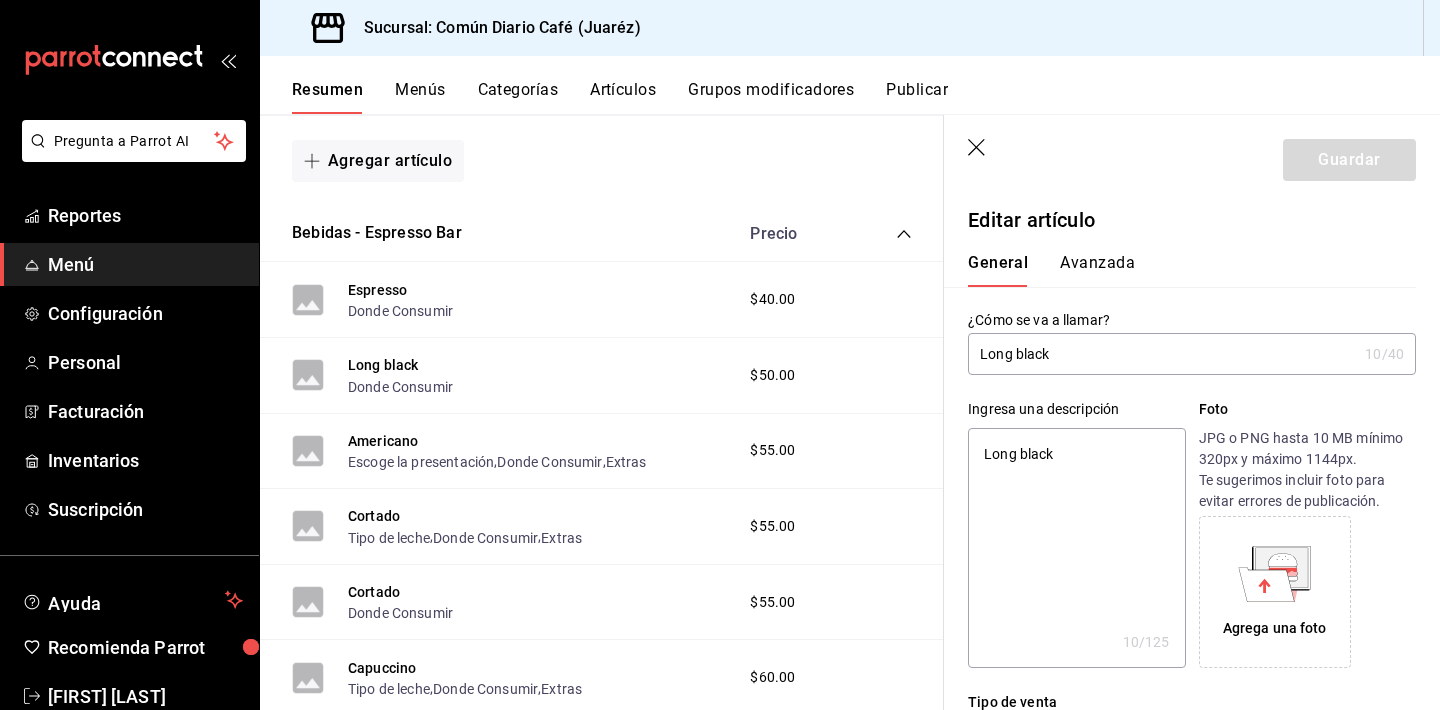 type on "x" 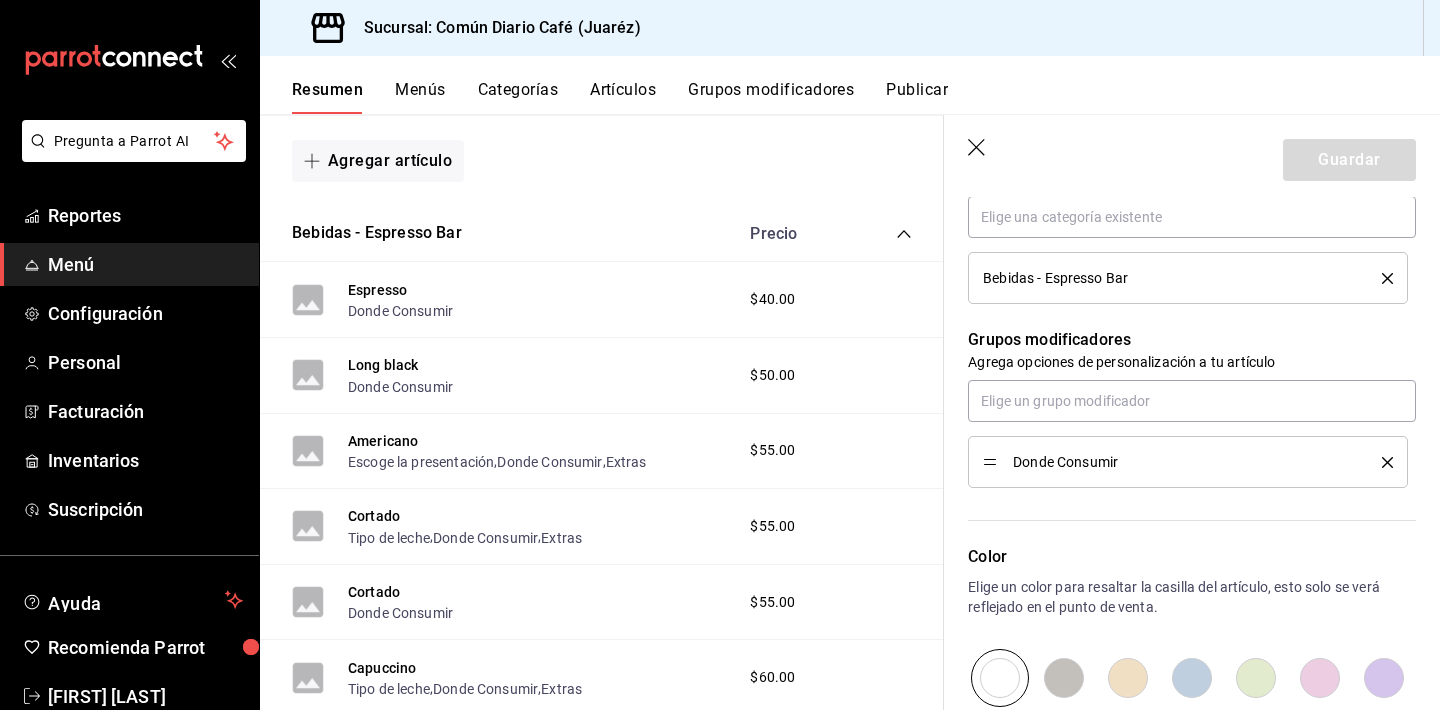scroll, scrollTop: 783, scrollLeft: 0, axis: vertical 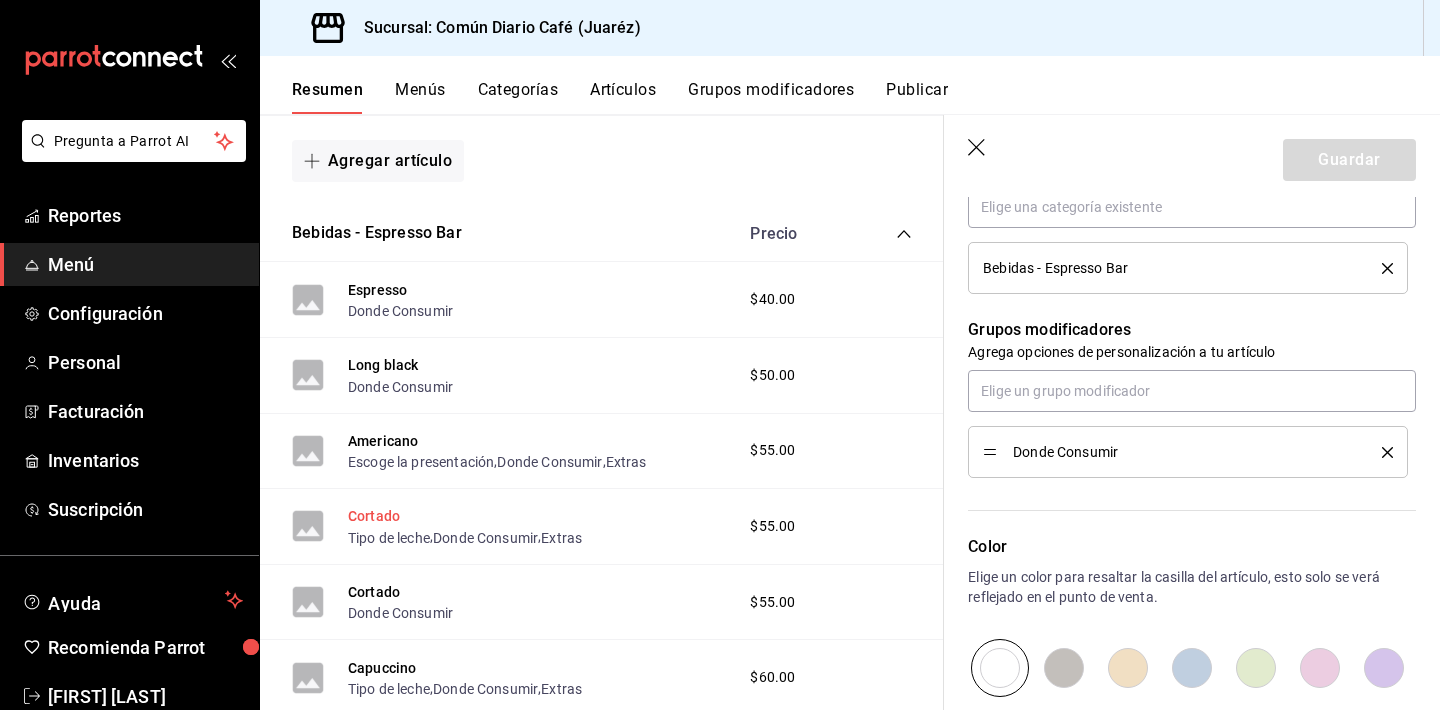 click on "Cortado" at bounding box center (374, 516) 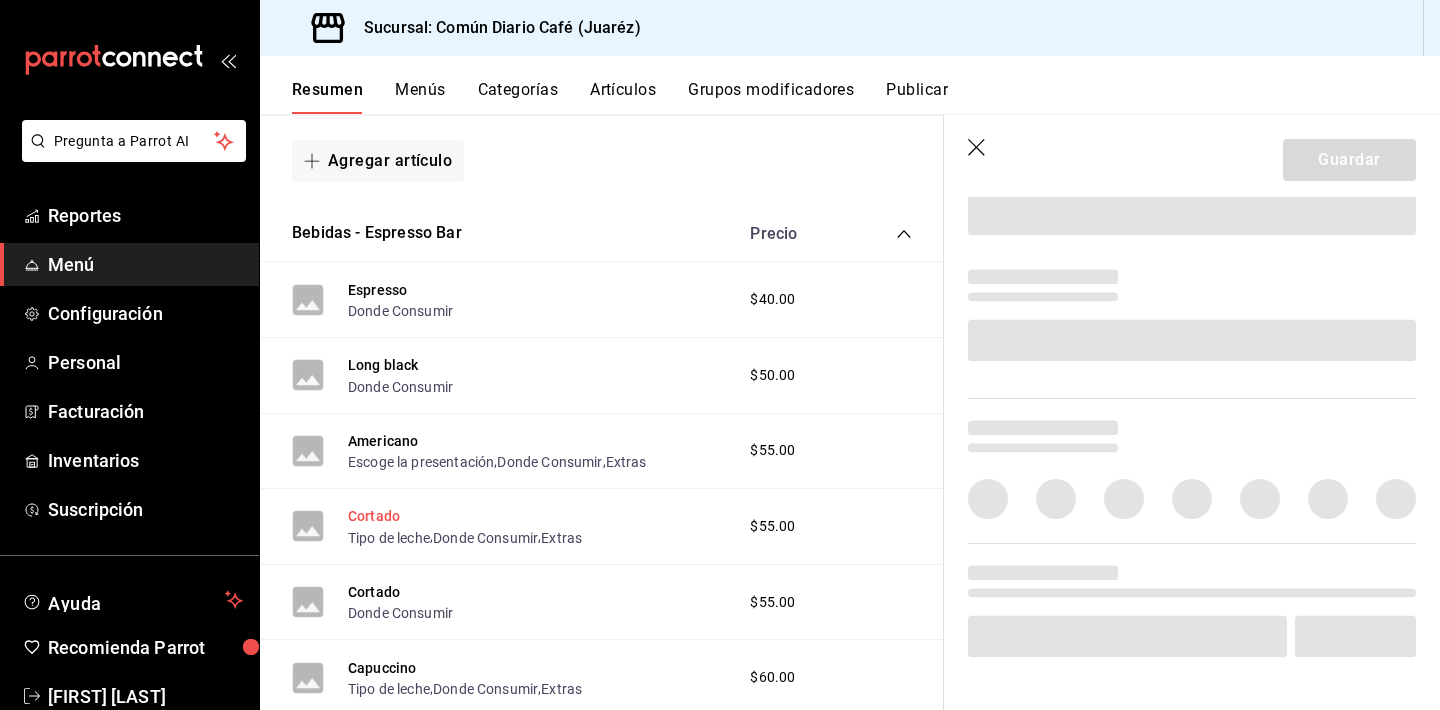 scroll, scrollTop: 0, scrollLeft: 0, axis: both 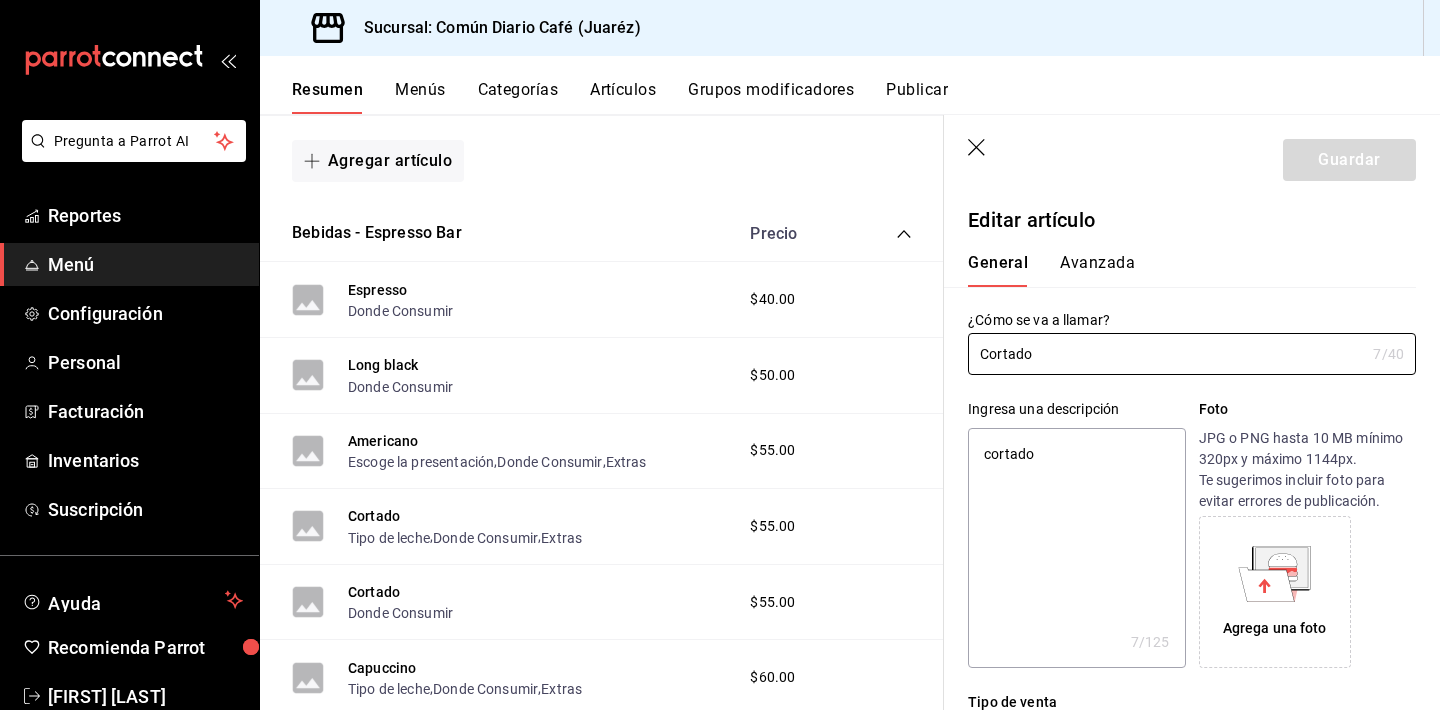 type on "x" 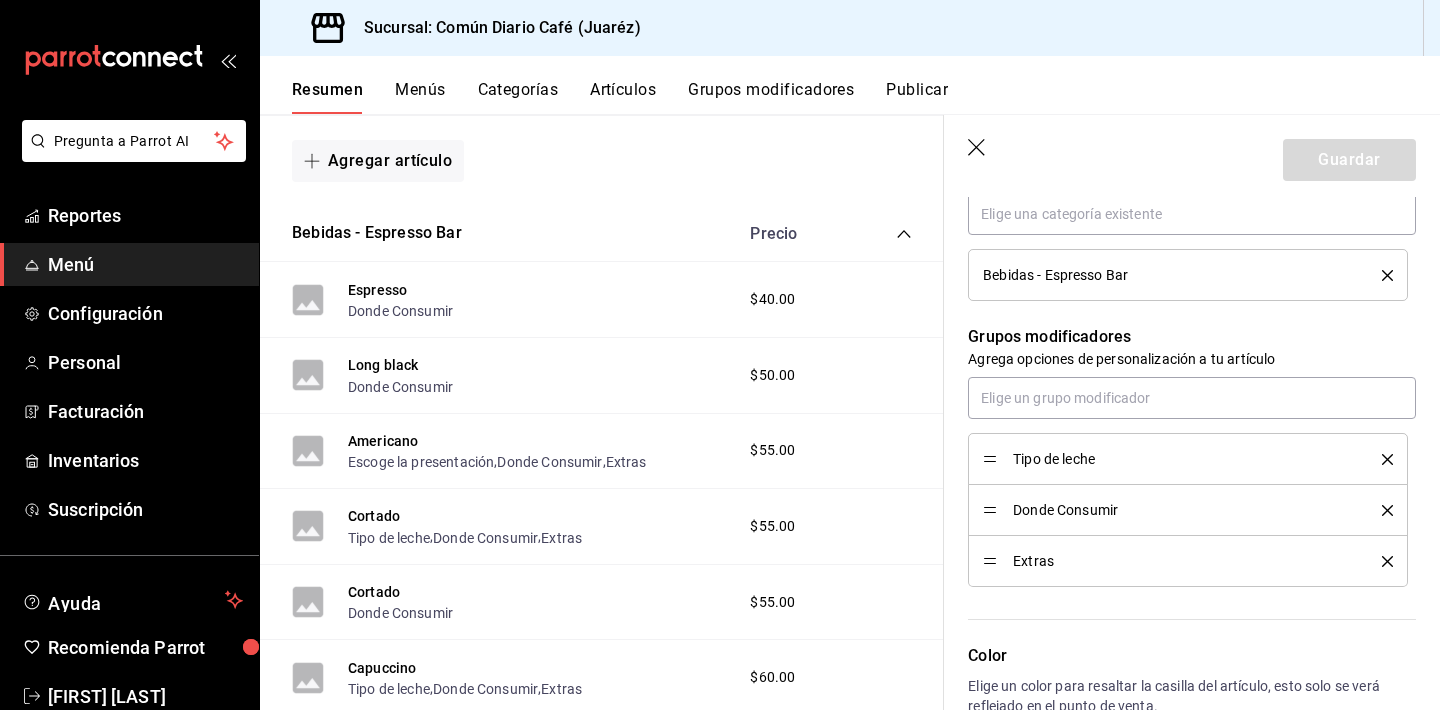 scroll, scrollTop: 801, scrollLeft: 0, axis: vertical 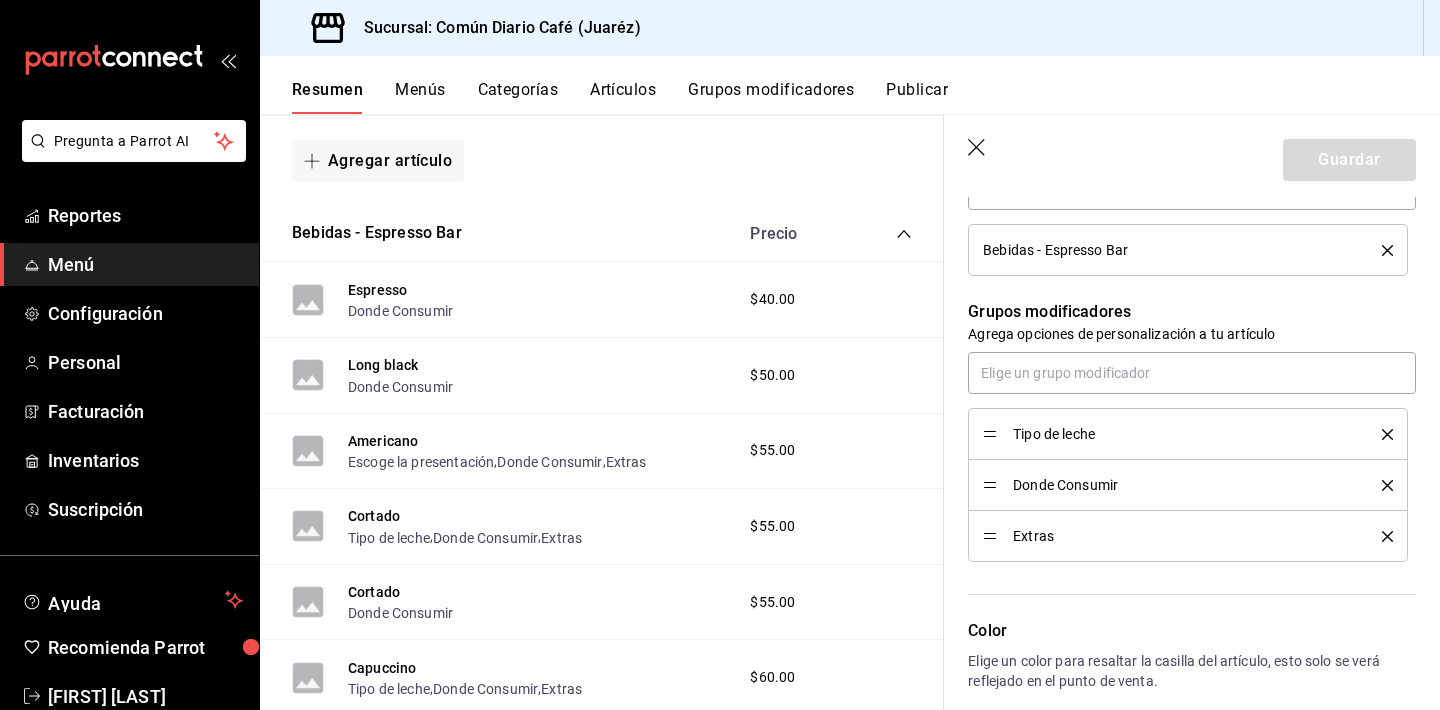 click 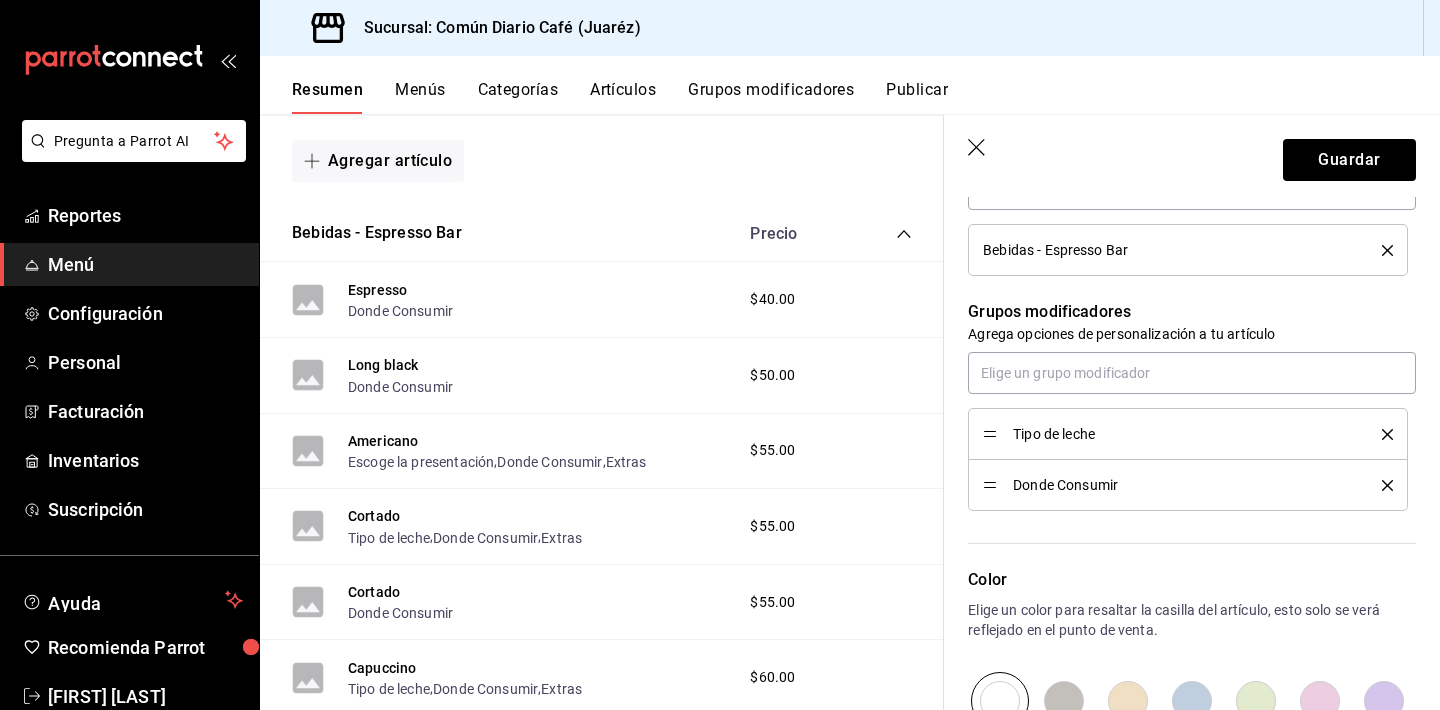 click on "Tipo de leche" at bounding box center [1182, 434] 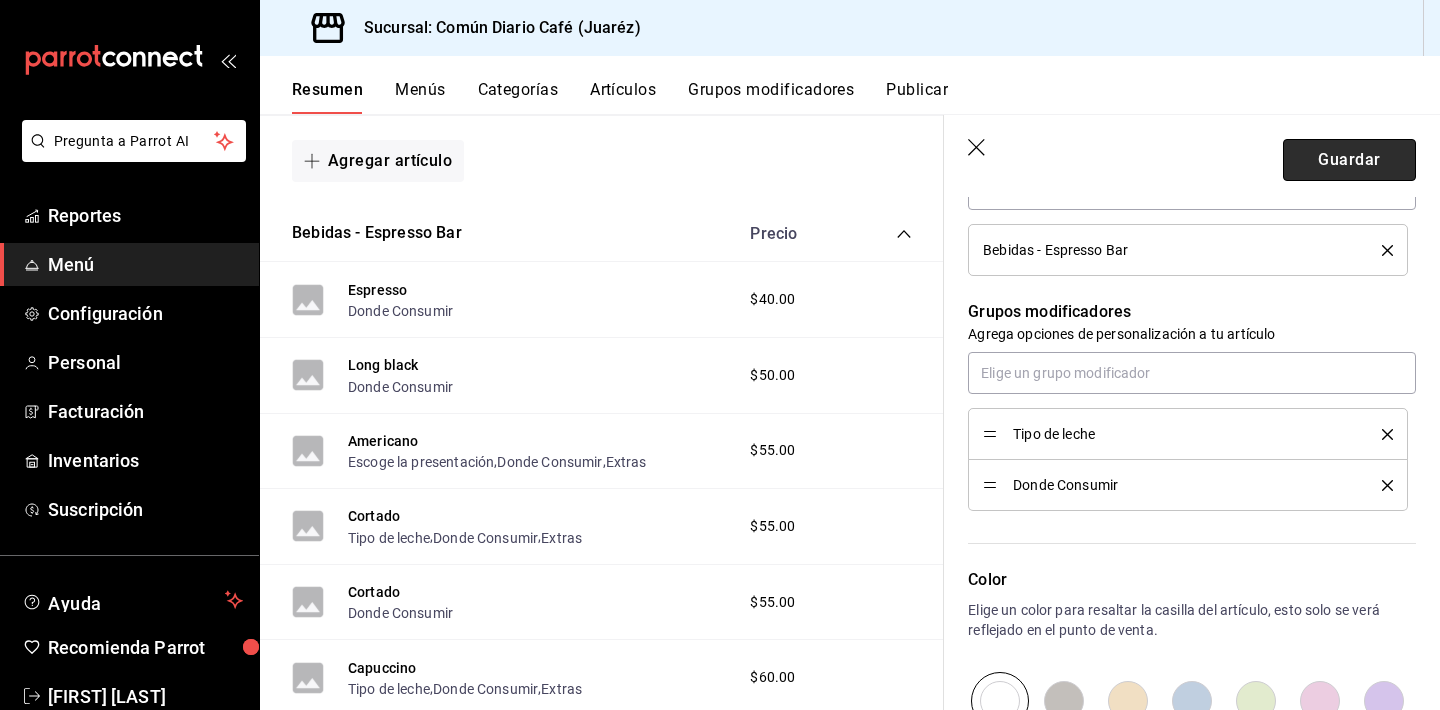 click on "Guardar" at bounding box center [1349, 160] 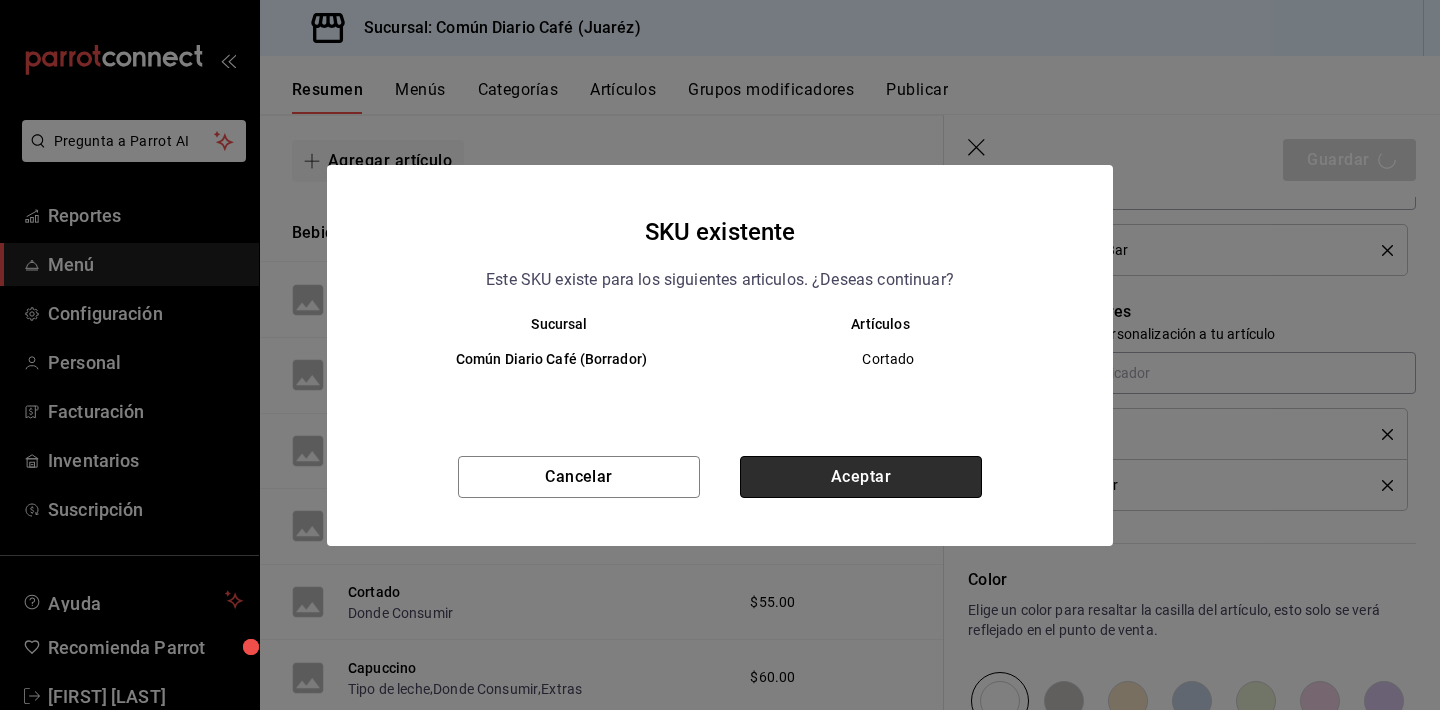 click on "Aceptar" at bounding box center (861, 477) 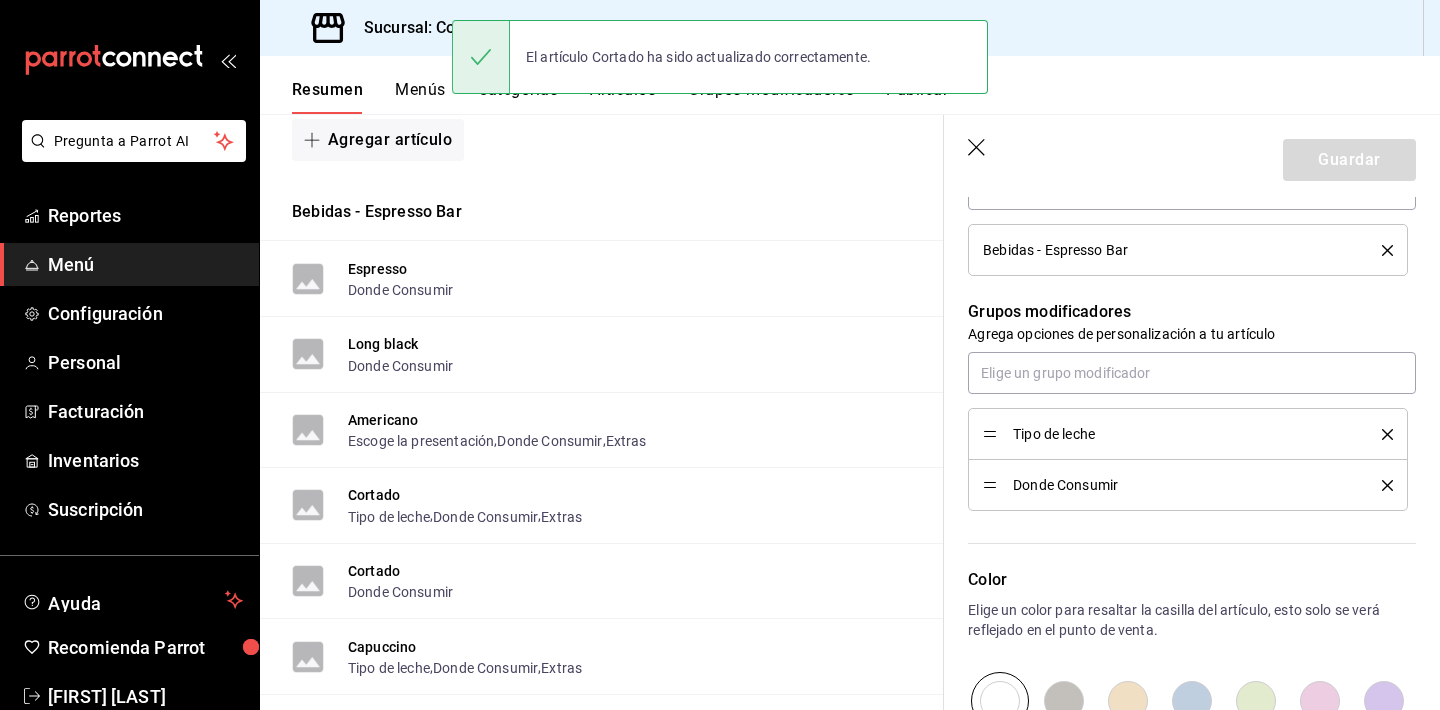 scroll, scrollTop: 0, scrollLeft: 0, axis: both 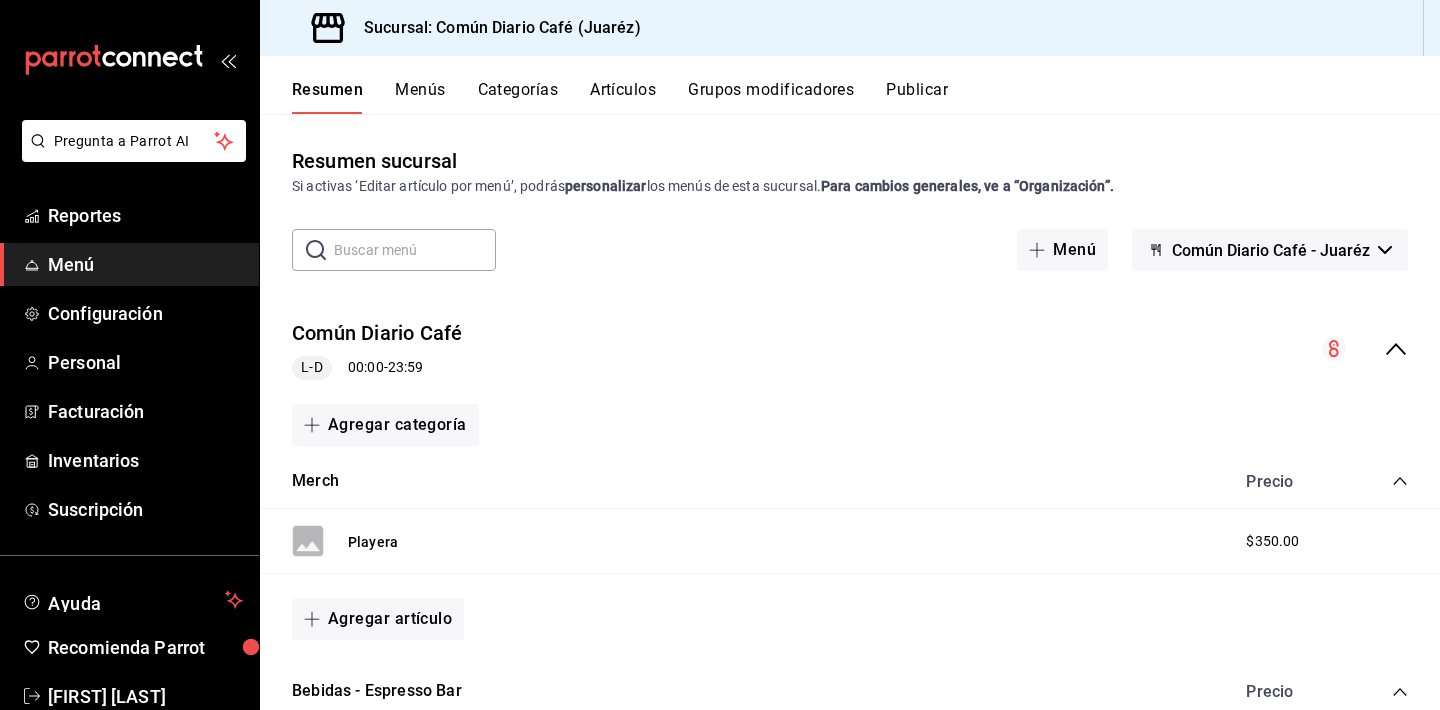 click on "Categorías" at bounding box center (518, 97) 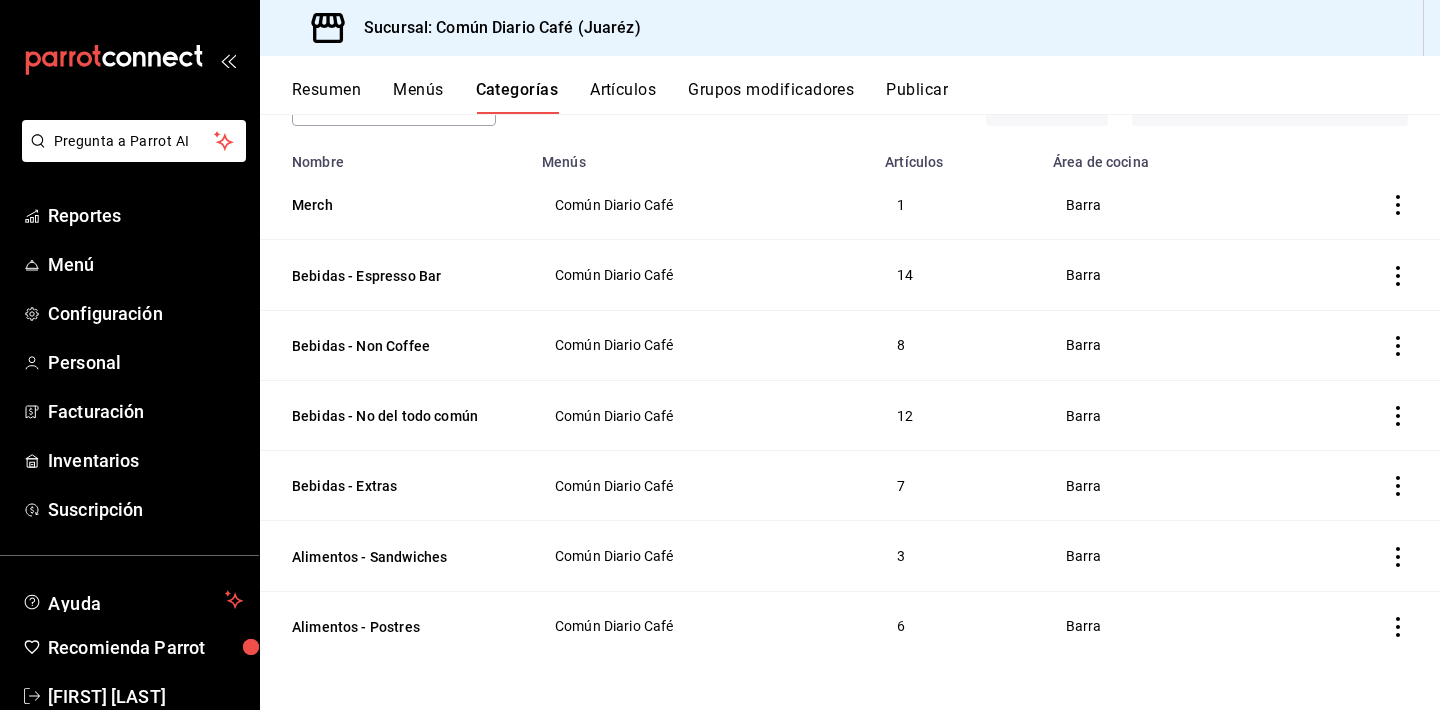scroll, scrollTop: 145, scrollLeft: 0, axis: vertical 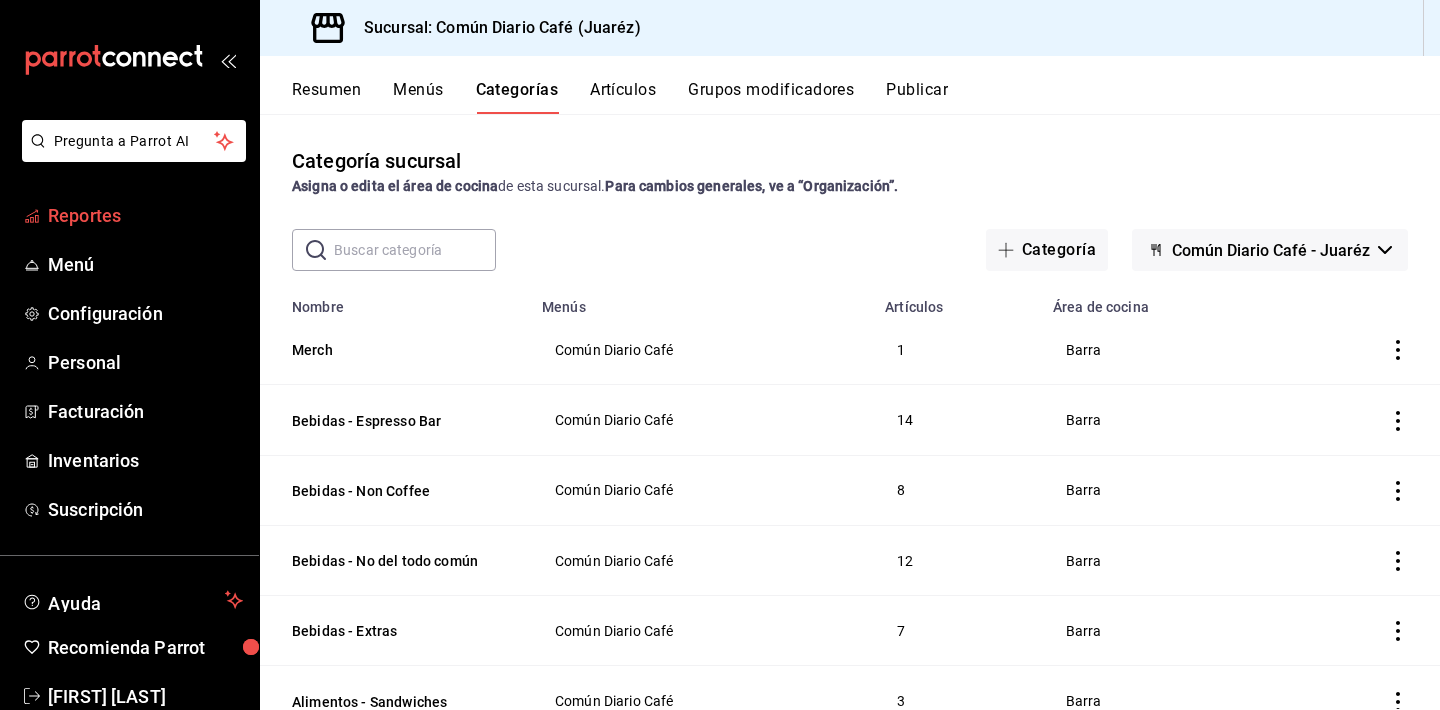 click on "Reportes" at bounding box center [129, 215] 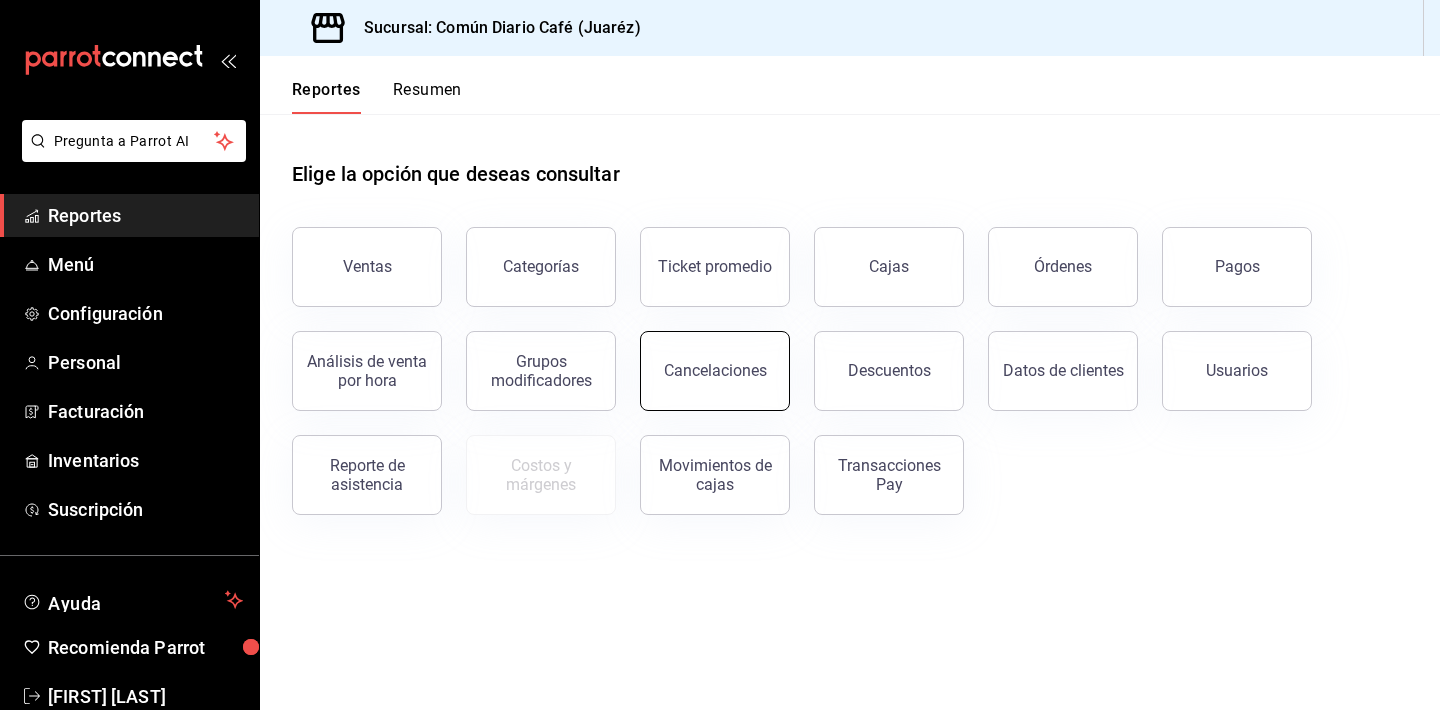click on "Cancelaciones" at bounding box center [715, 371] 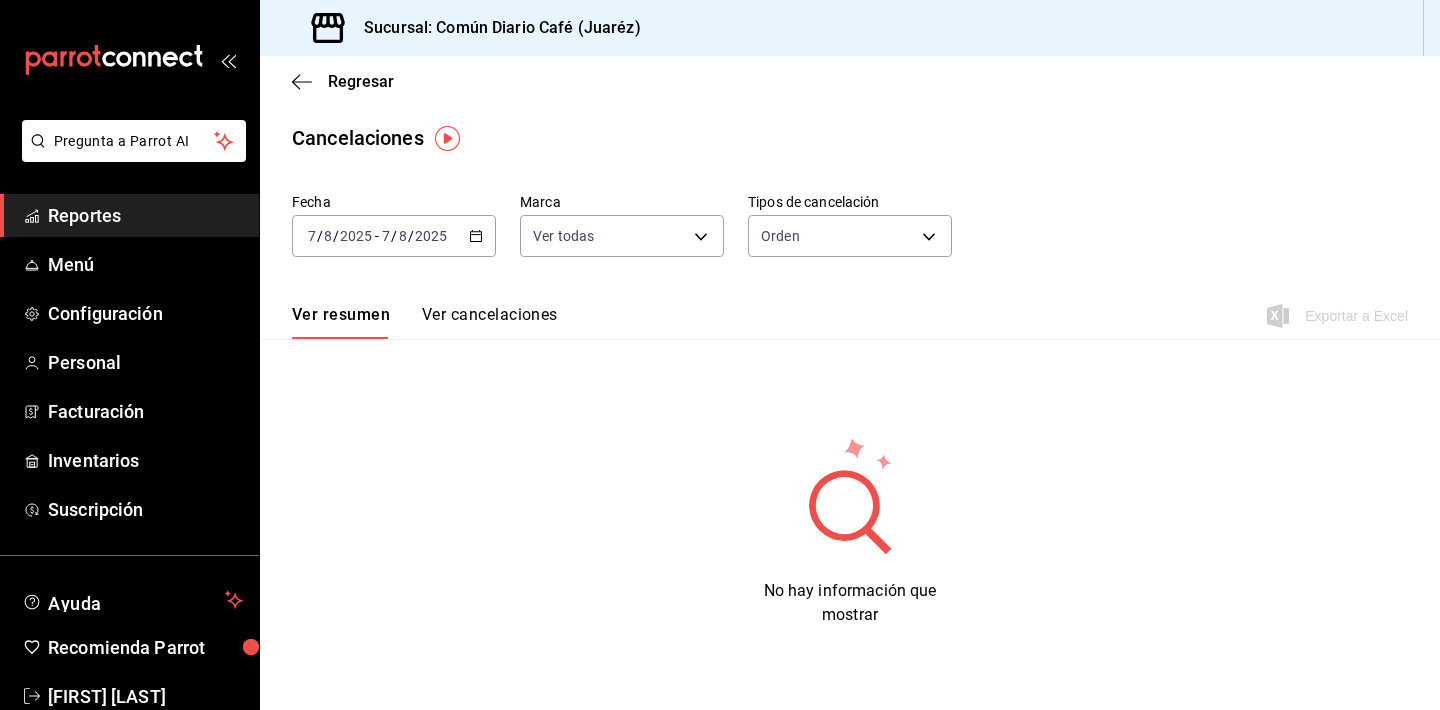 click on "Reportes" at bounding box center (145, 215) 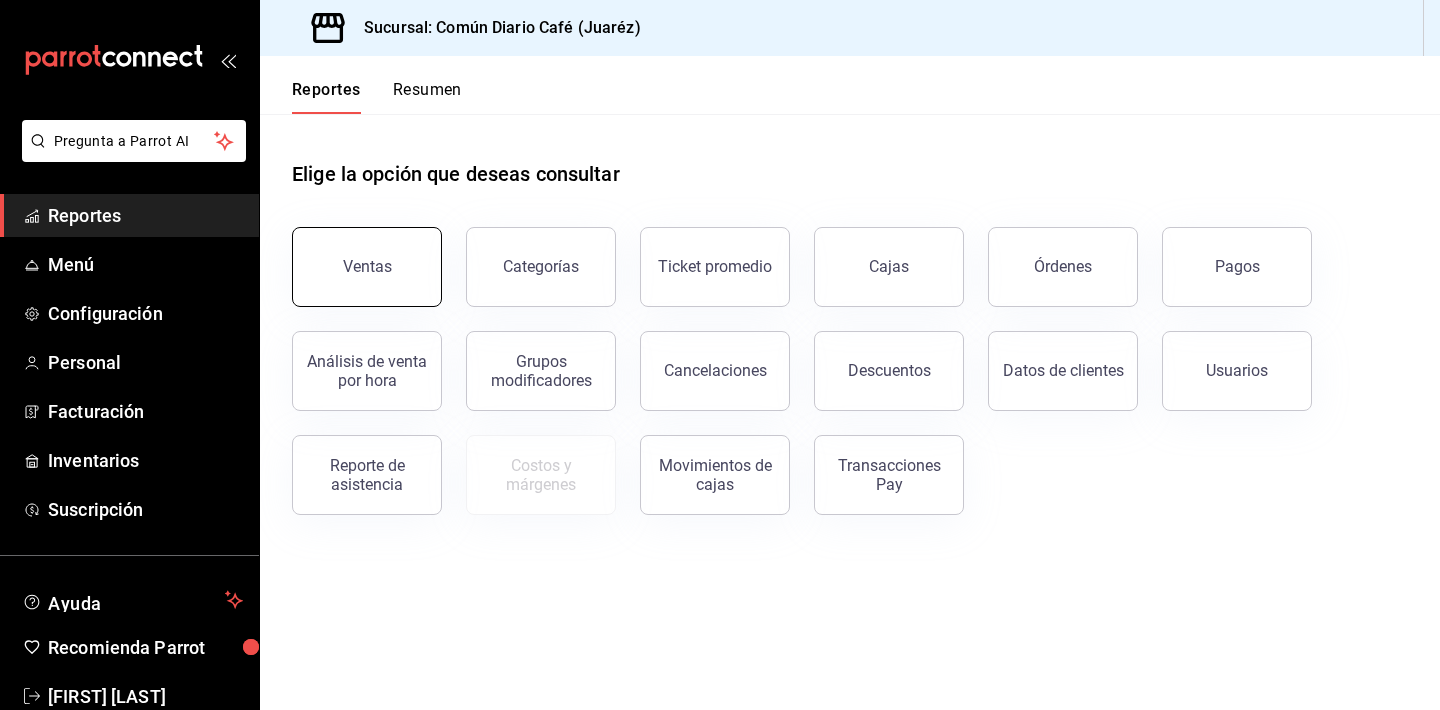 click on "Ventas" at bounding box center [367, 266] 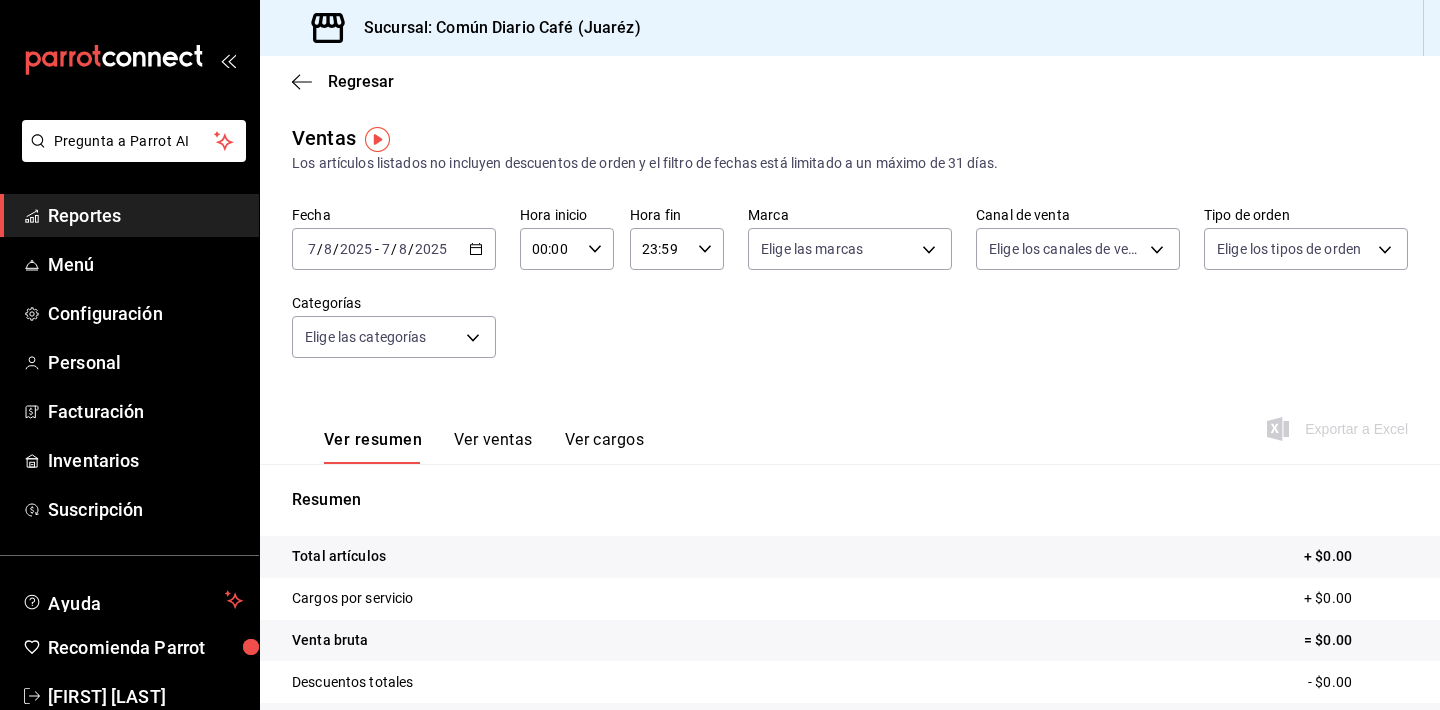 scroll, scrollTop: 0, scrollLeft: 0, axis: both 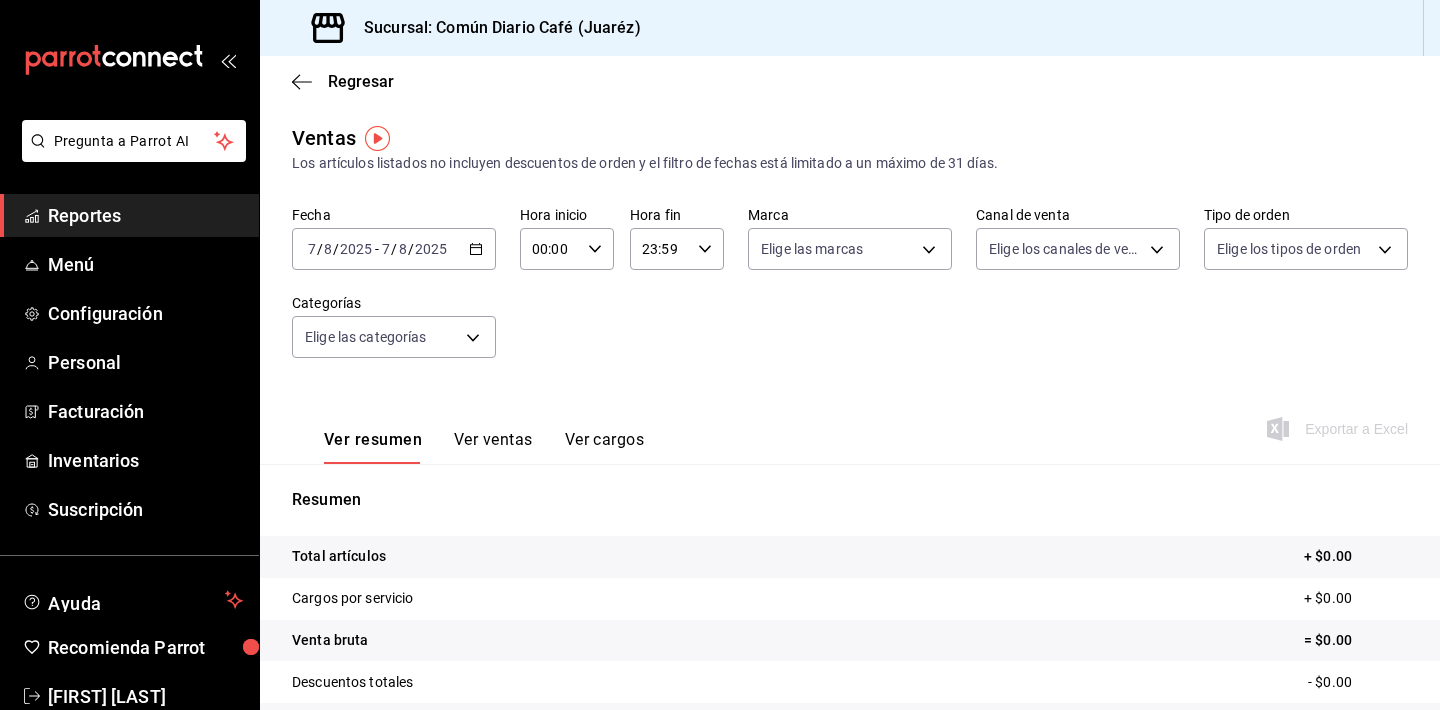 click on "2025-08-07 7 / 8 / 2025 - 2025-08-07 7 / 8 / 2025" at bounding box center (394, 249) 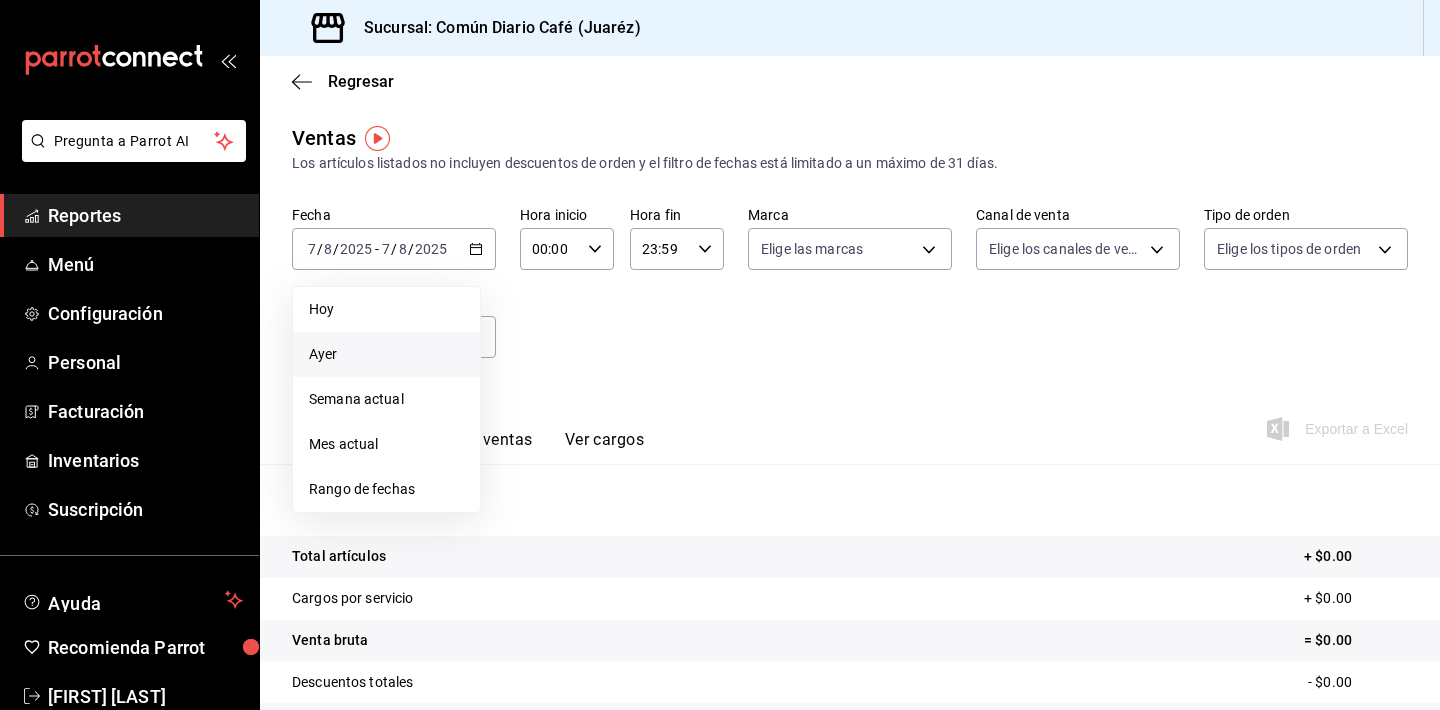 click on "Ayer" at bounding box center [386, 354] 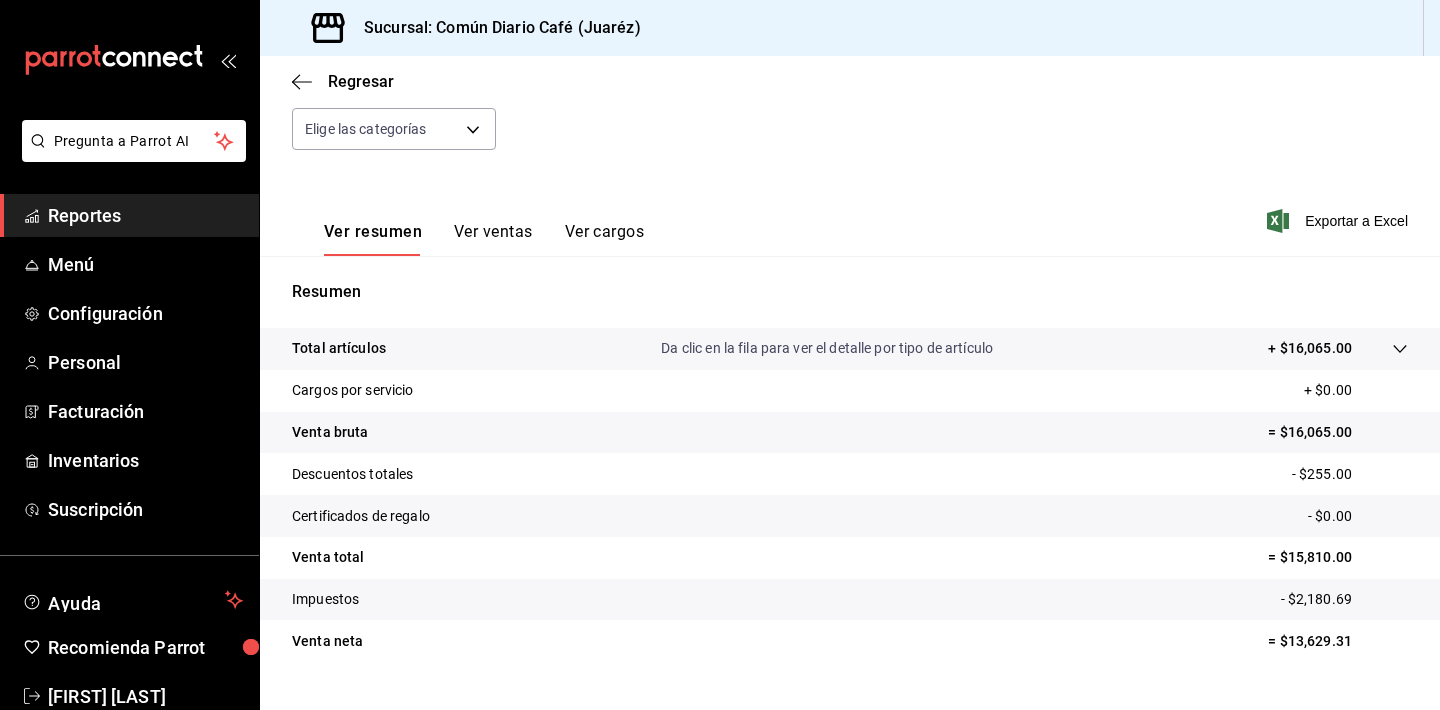 scroll, scrollTop: 243, scrollLeft: 0, axis: vertical 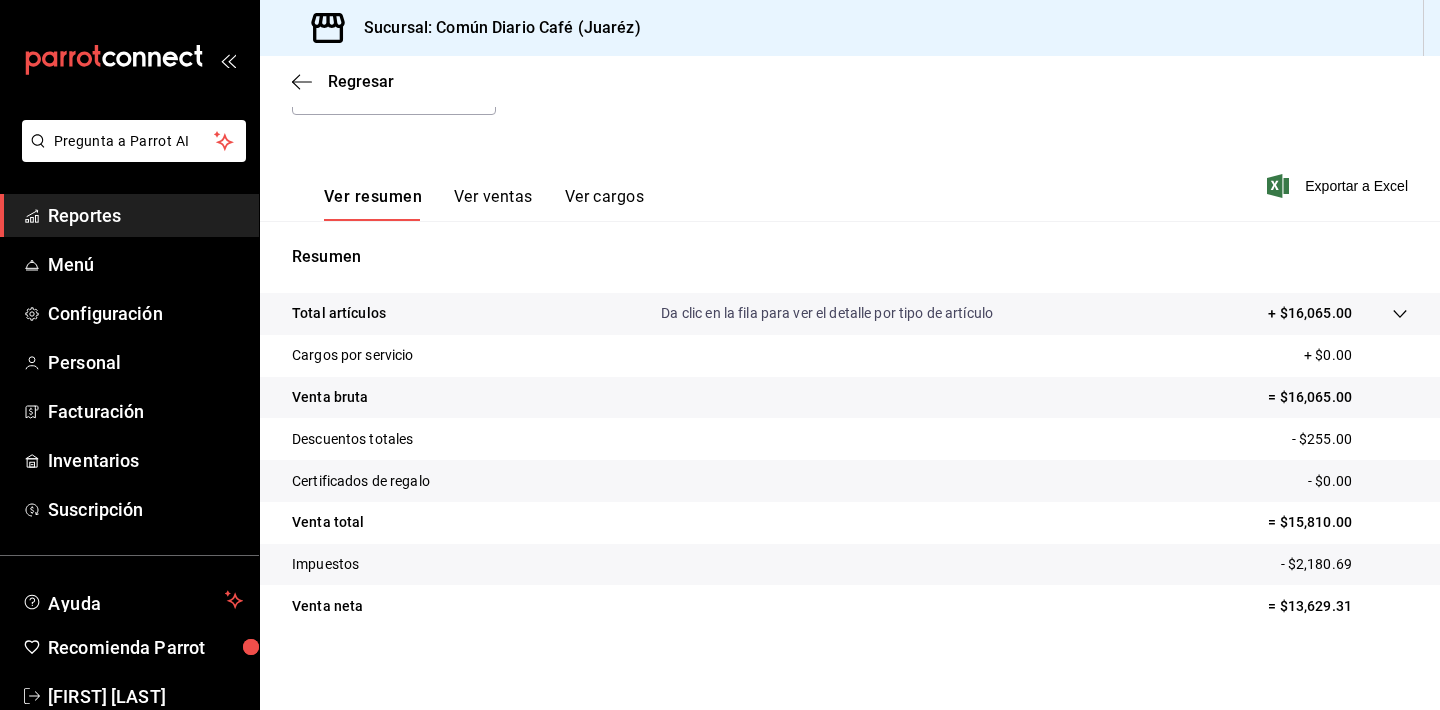 click on "- $255.00" at bounding box center [1350, 439] 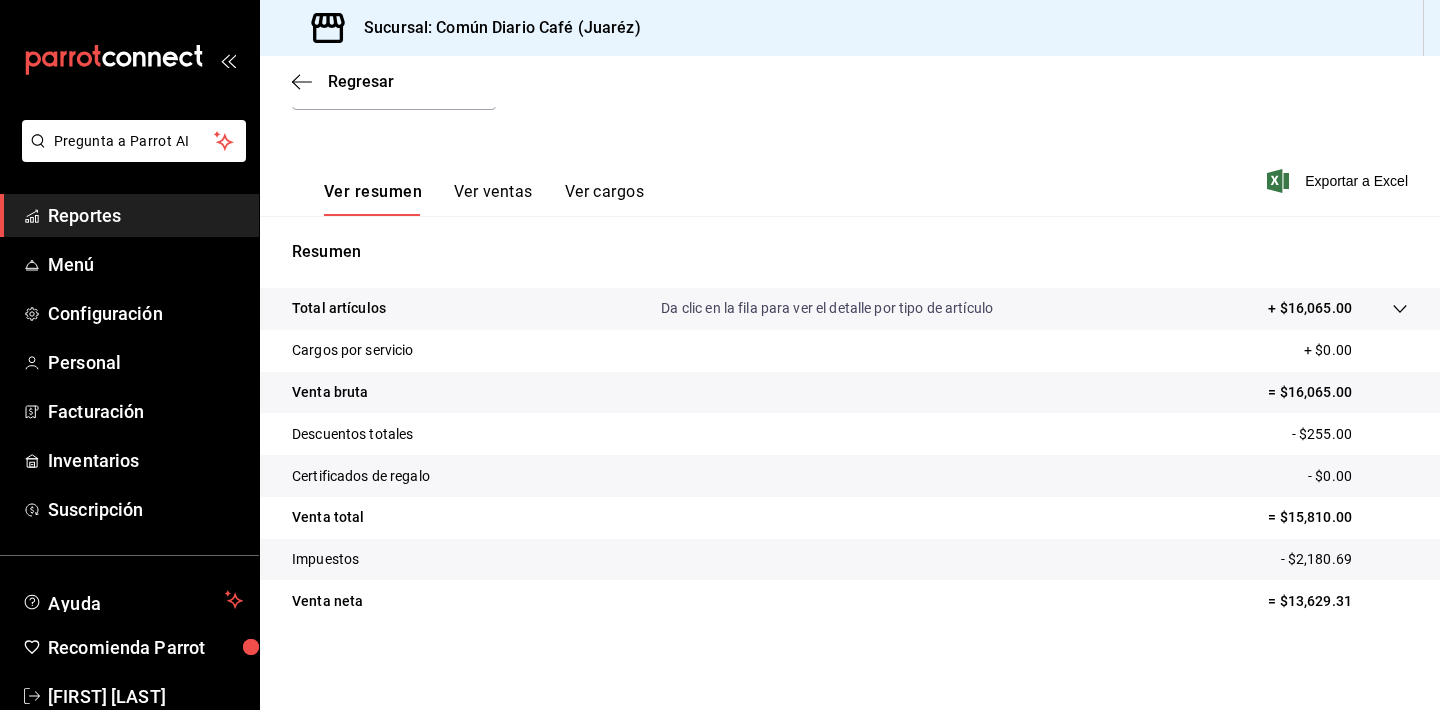 scroll, scrollTop: 248, scrollLeft: 0, axis: vertical 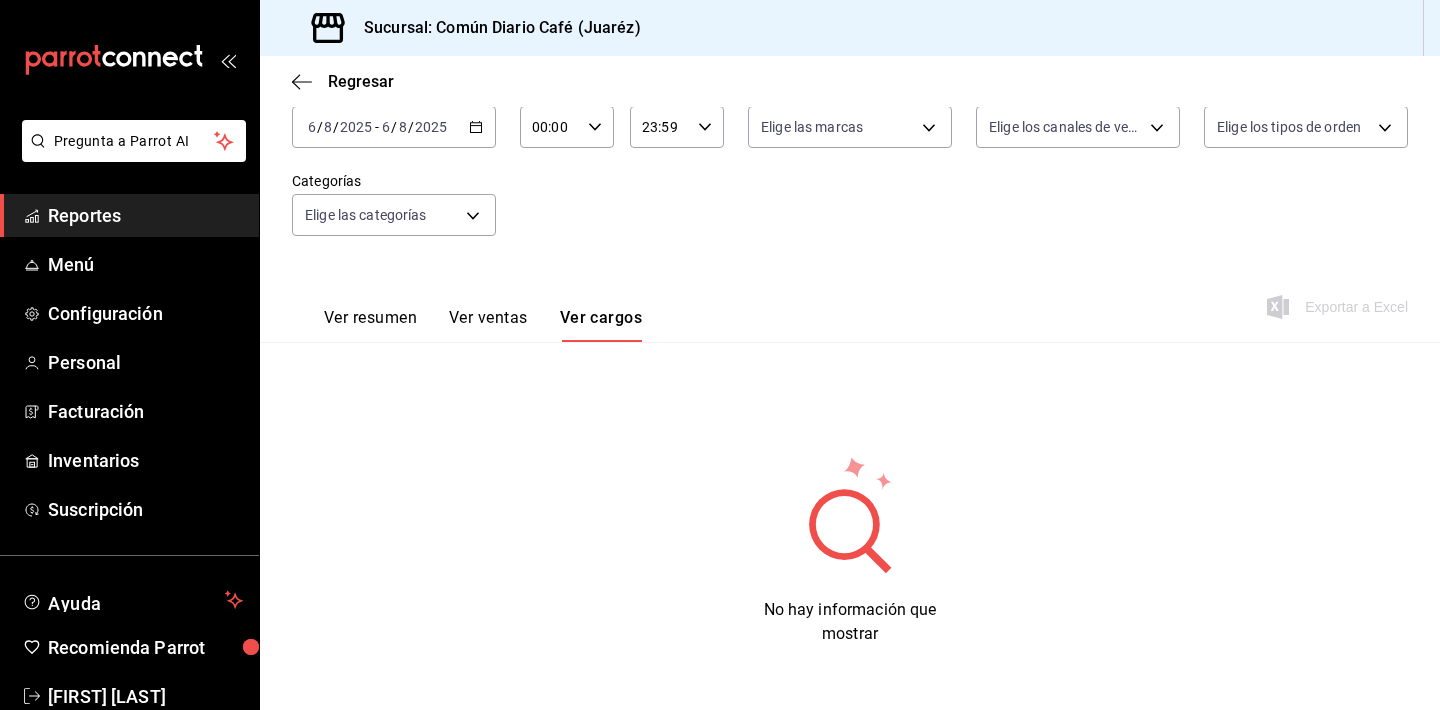 click on "Ver resumen" at bounding box center [370, 325] 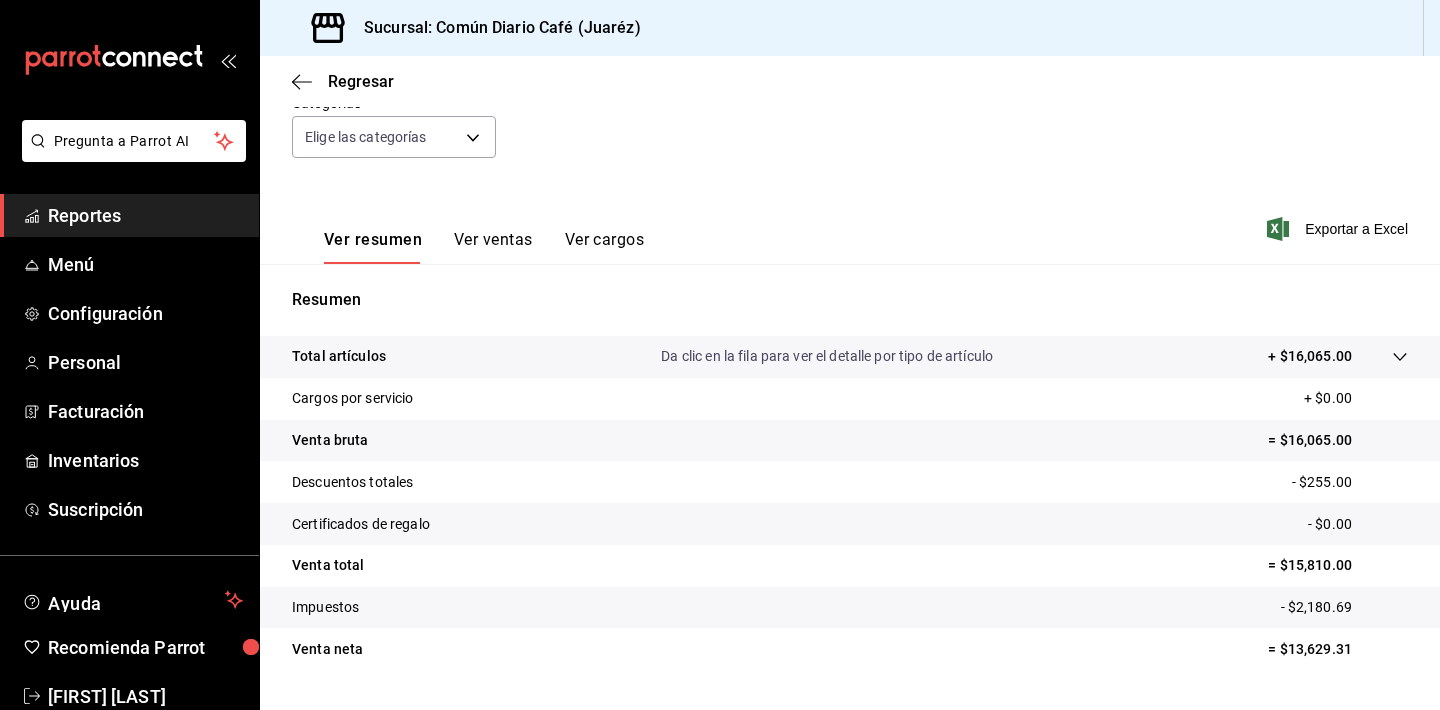 scroll, scrollTop: 206, scrollLeft: 0, axis: vertical 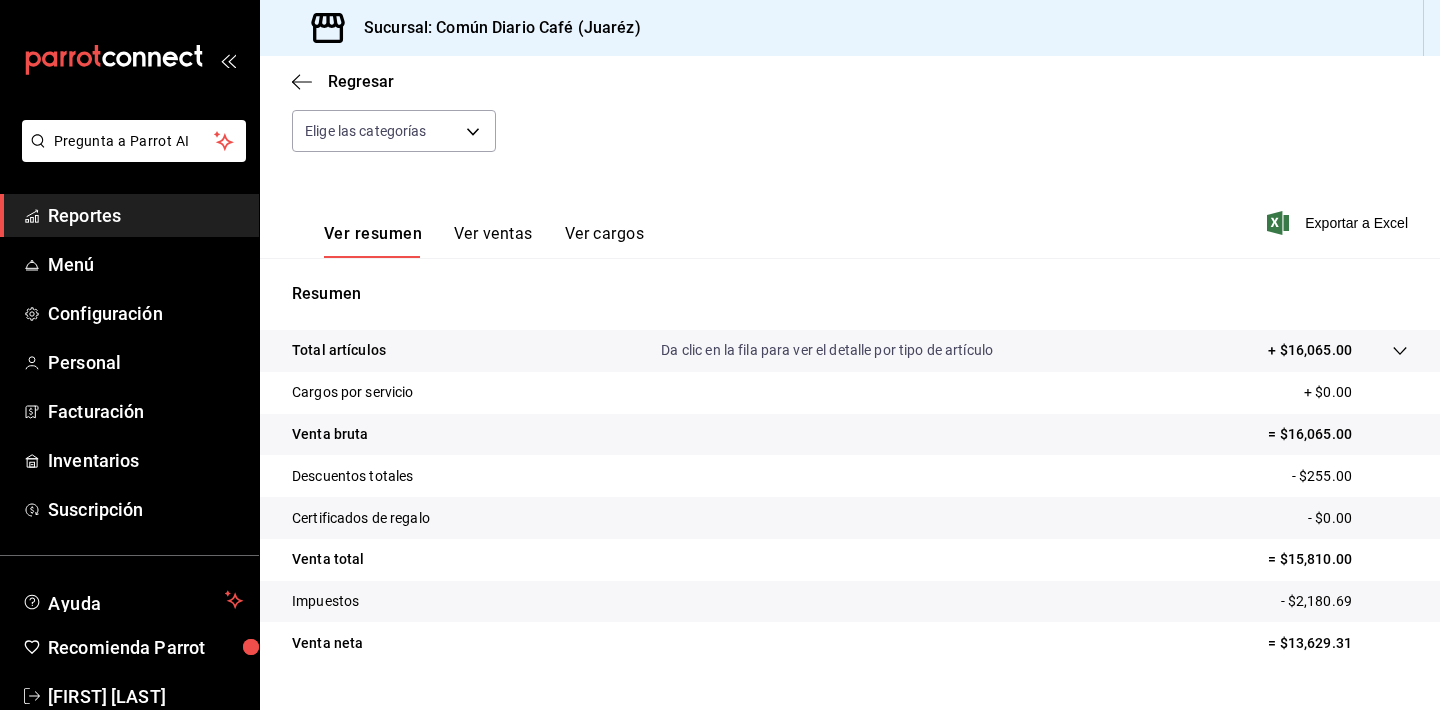 click on "Descuentos totales" at bounding box center [352, 476] 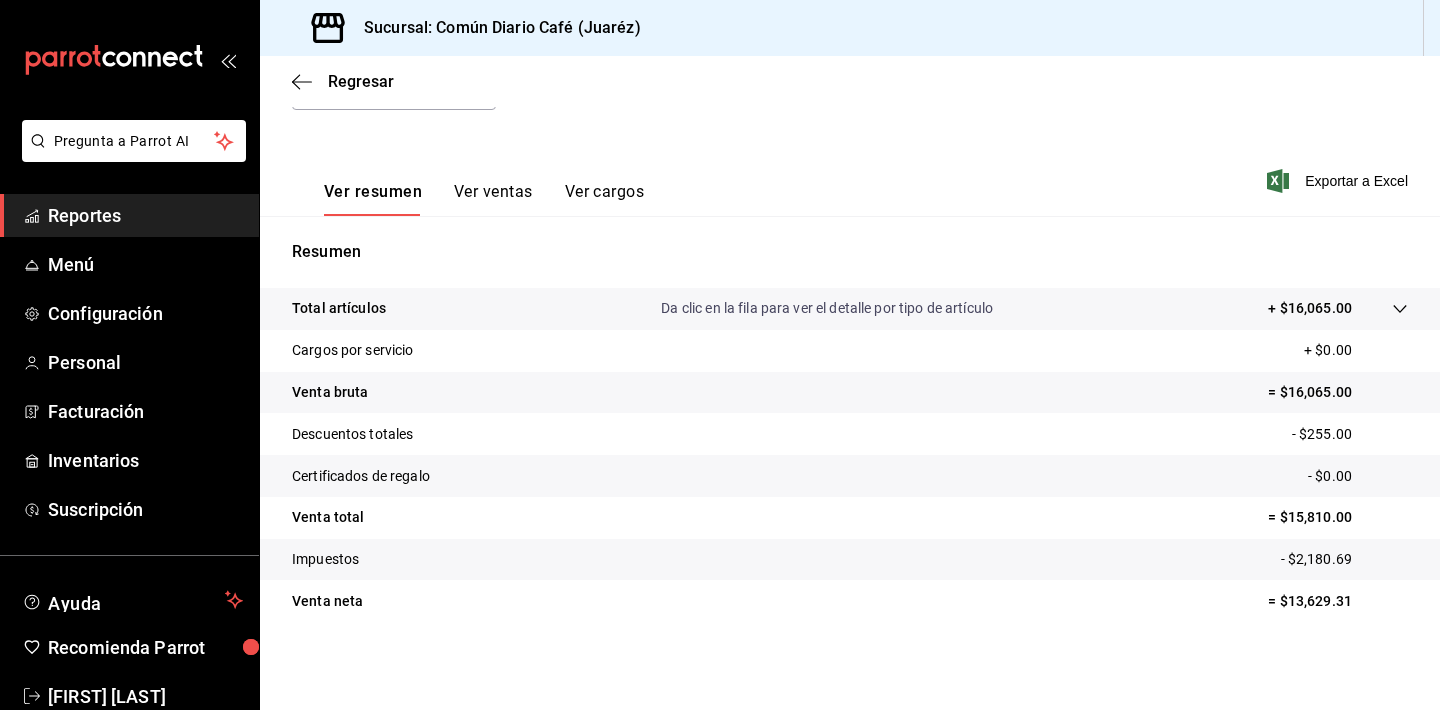scroll, scrollTop: 248, scrollLeft: 0, axis: vertical 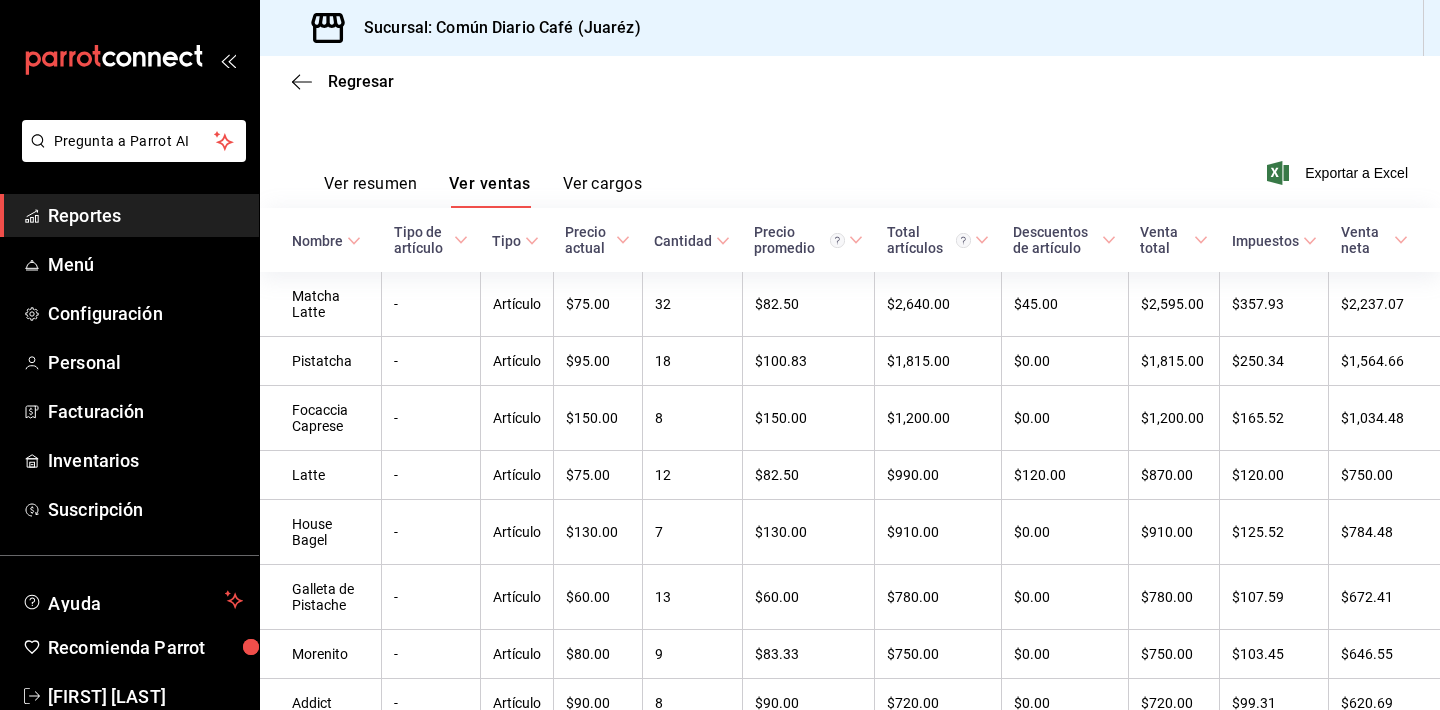 click 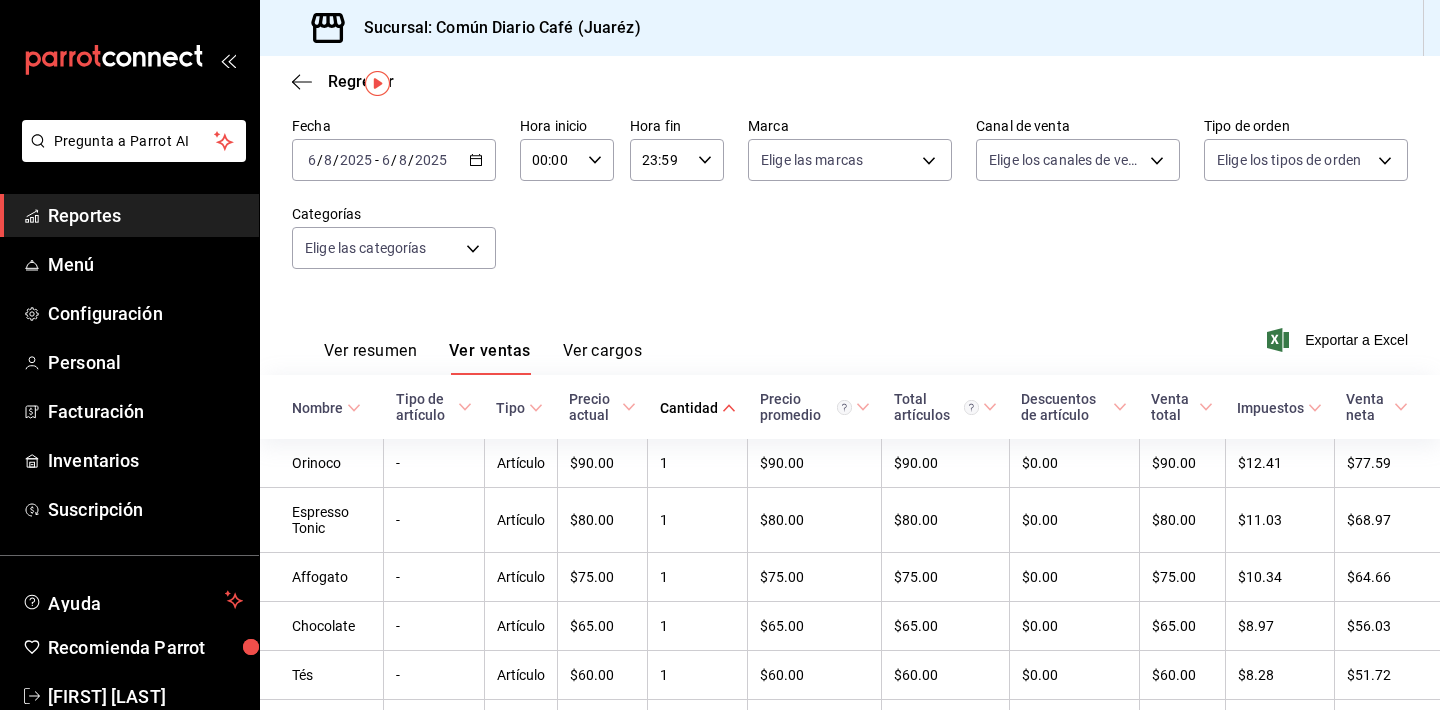 scroll, scrollTop: 90, scrollLeft: 0, axis: vertical 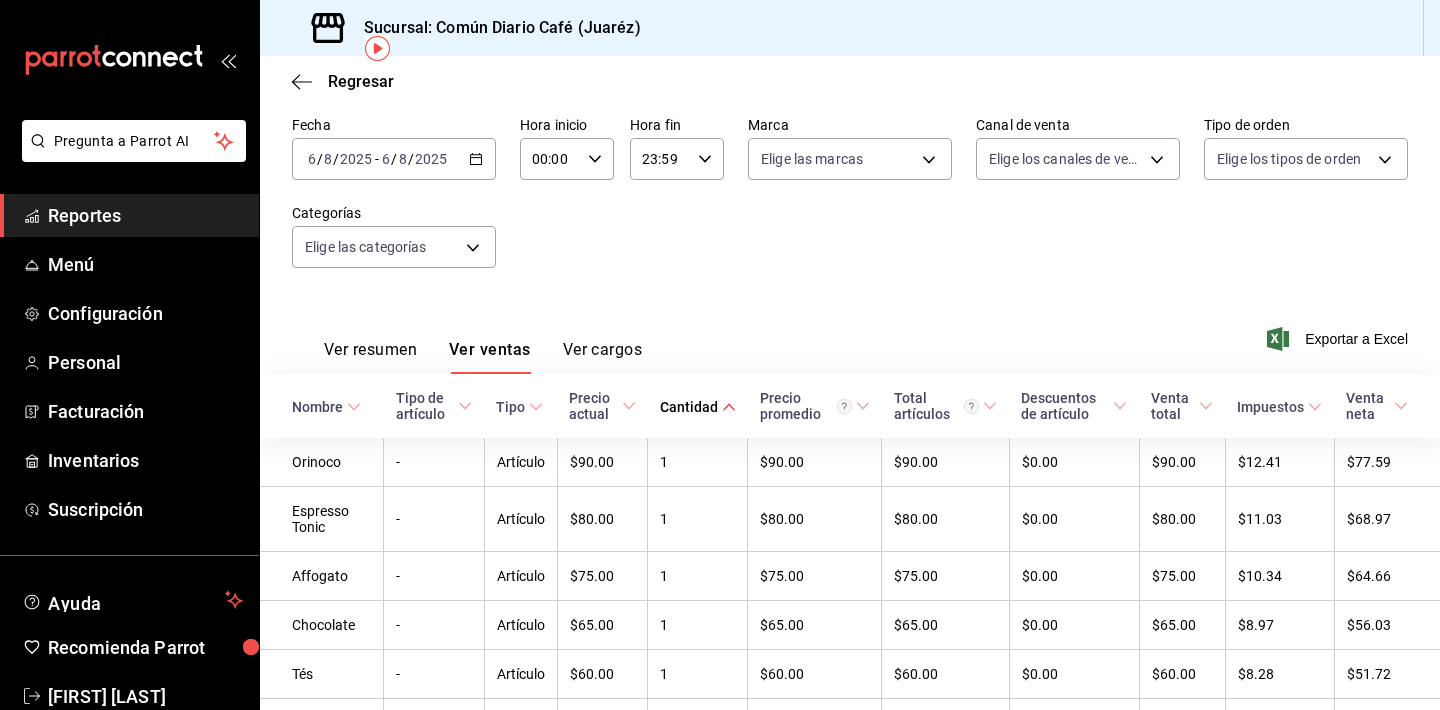 click 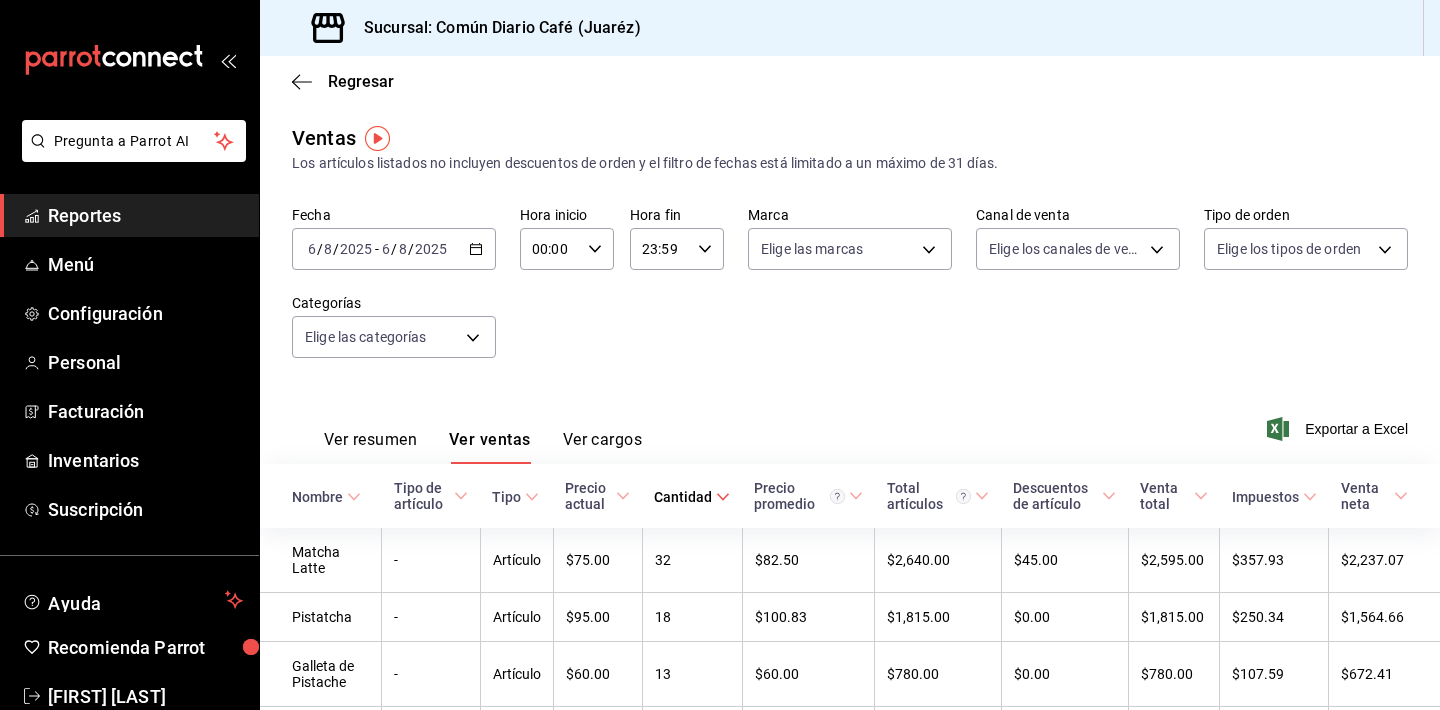 scroll, scrollTop: 0, scrollLeft: 0, axis: both 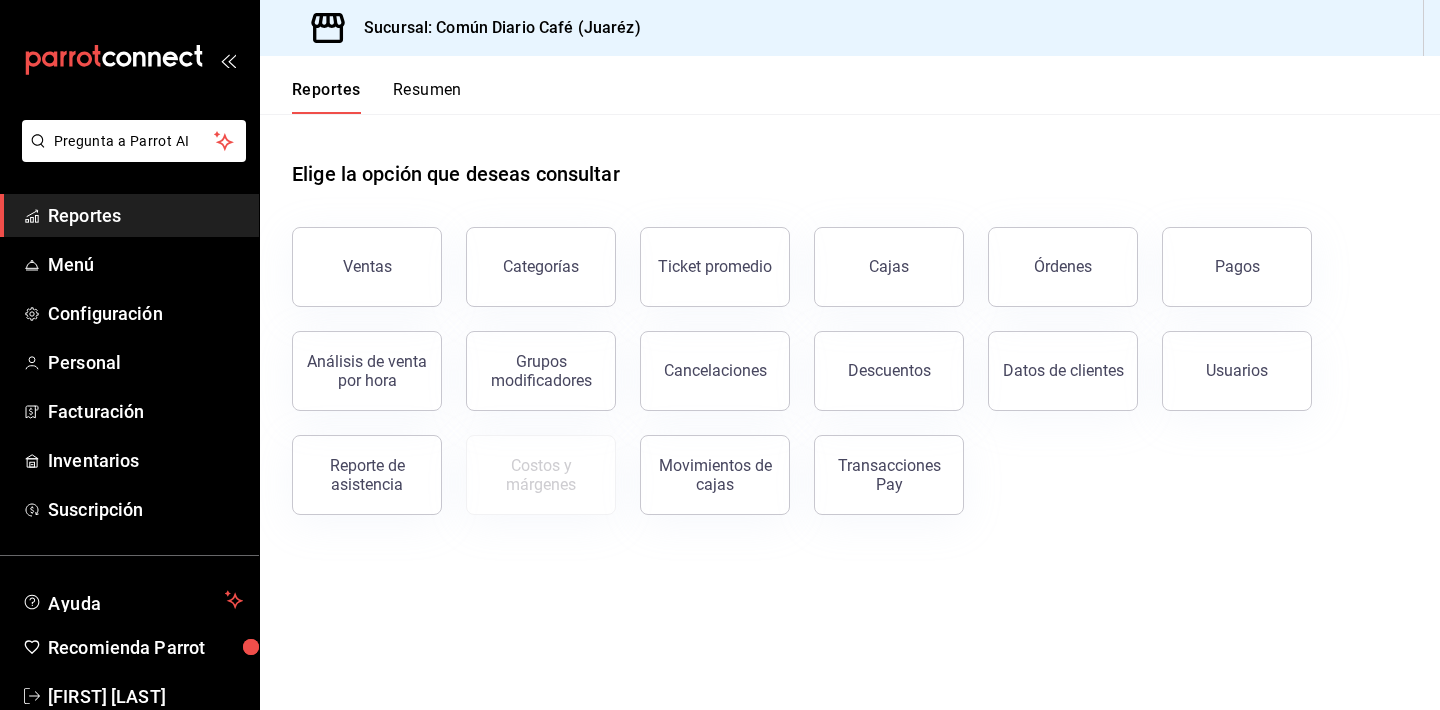 click on "Reportes" at bounding box center (145, 215) 